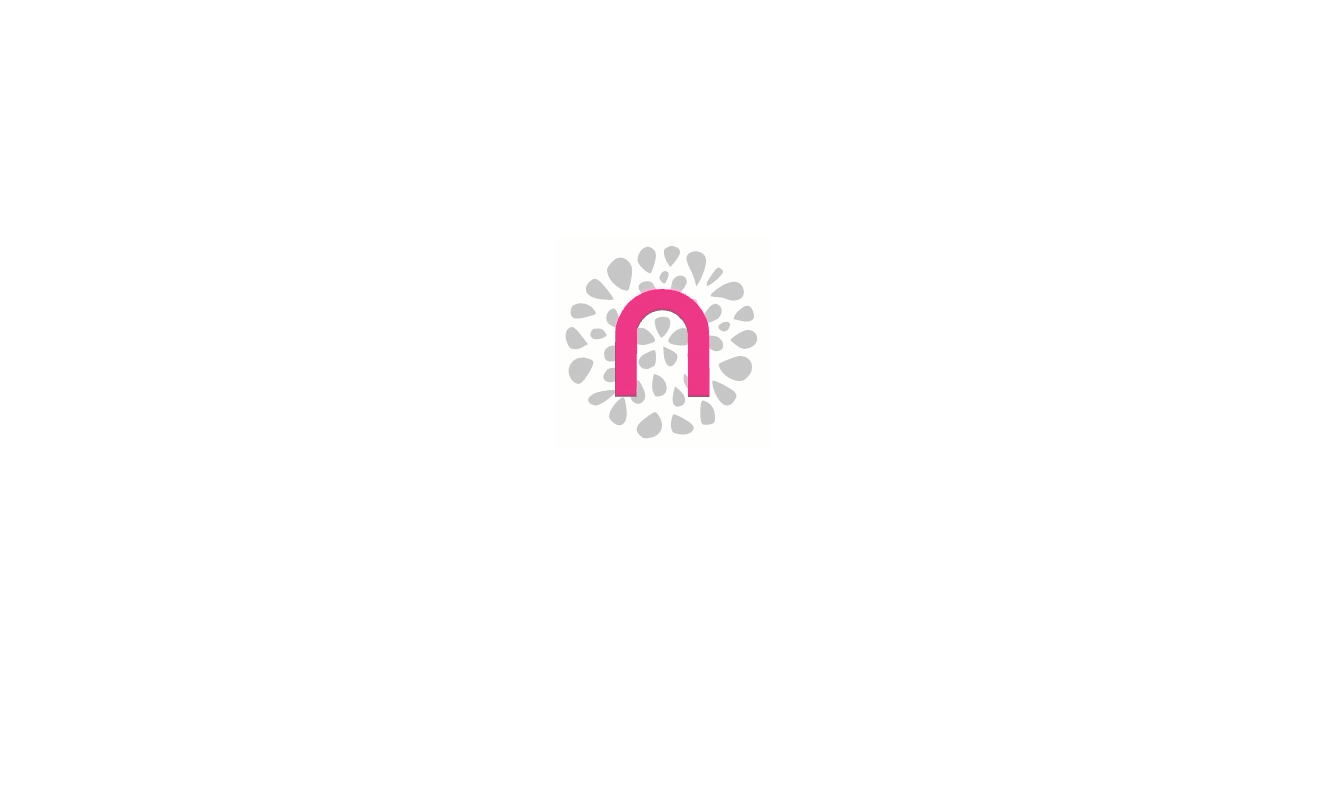 scroll, scrollTop: 0, scrollLeft: 0, axis: both 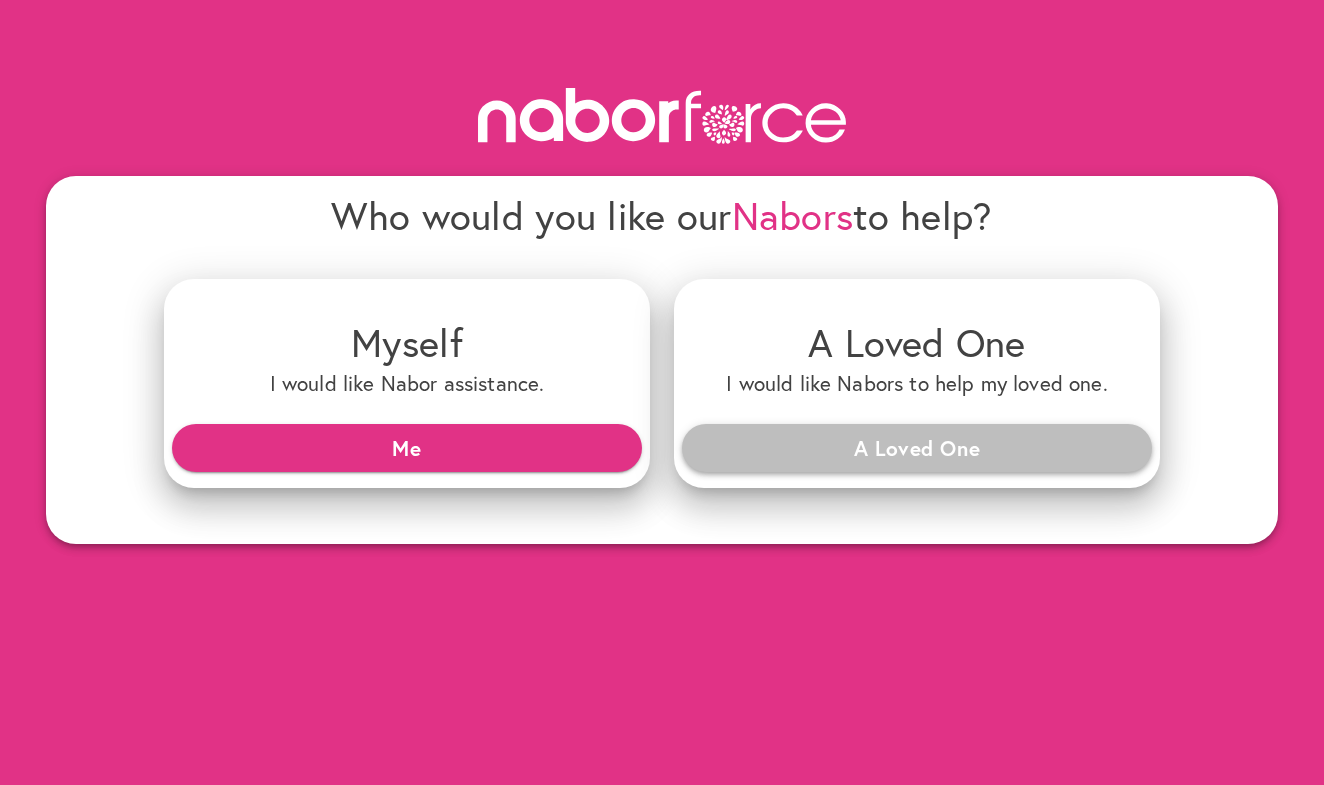 click on "A Loved One" at bounding box center [917, 448] 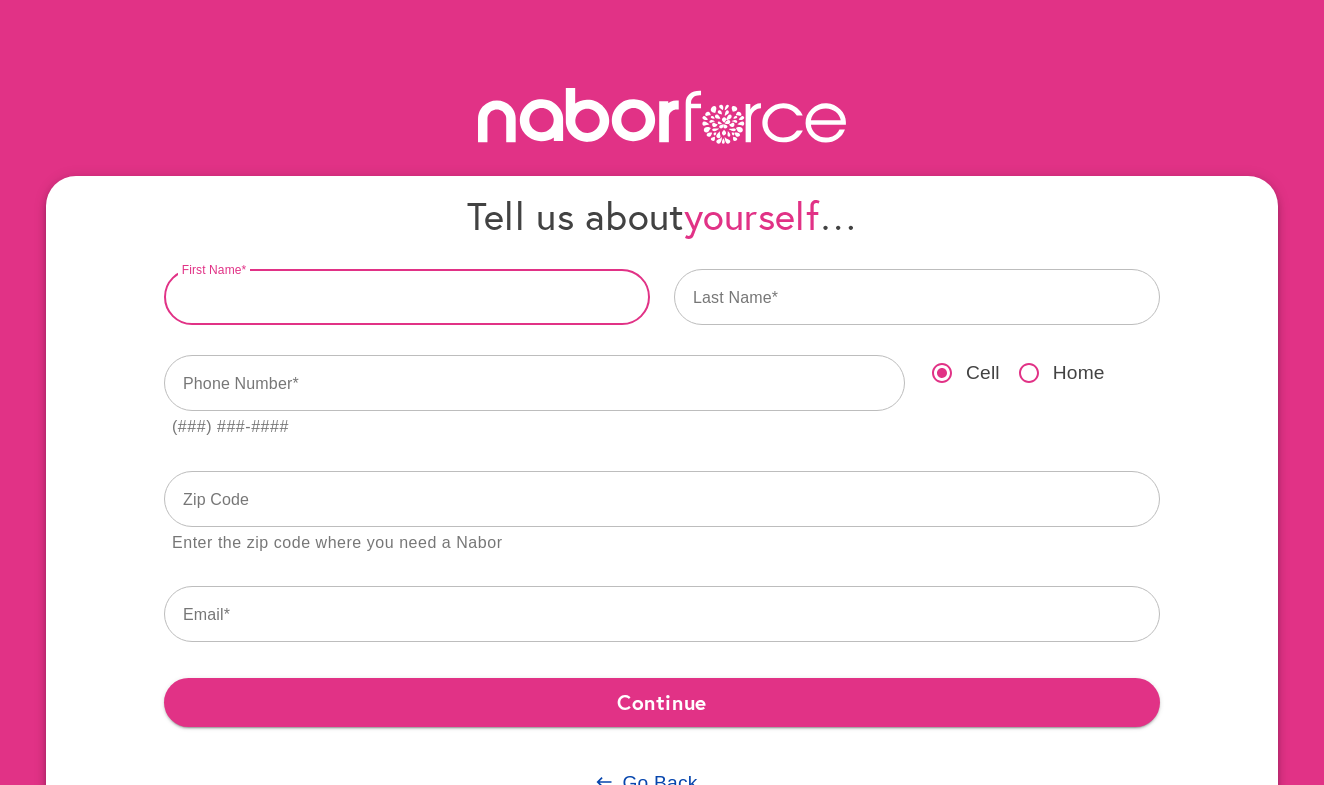 type on "*" 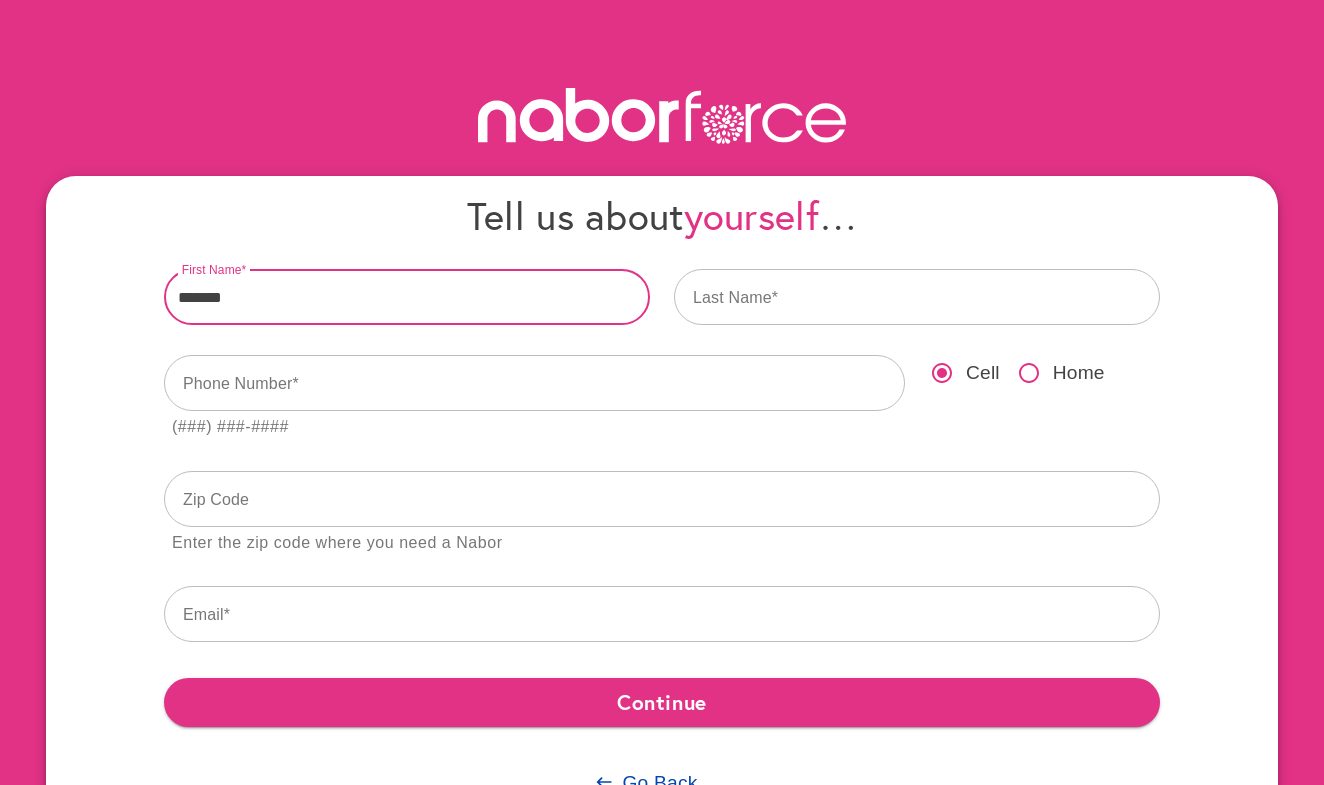 type on "*******" 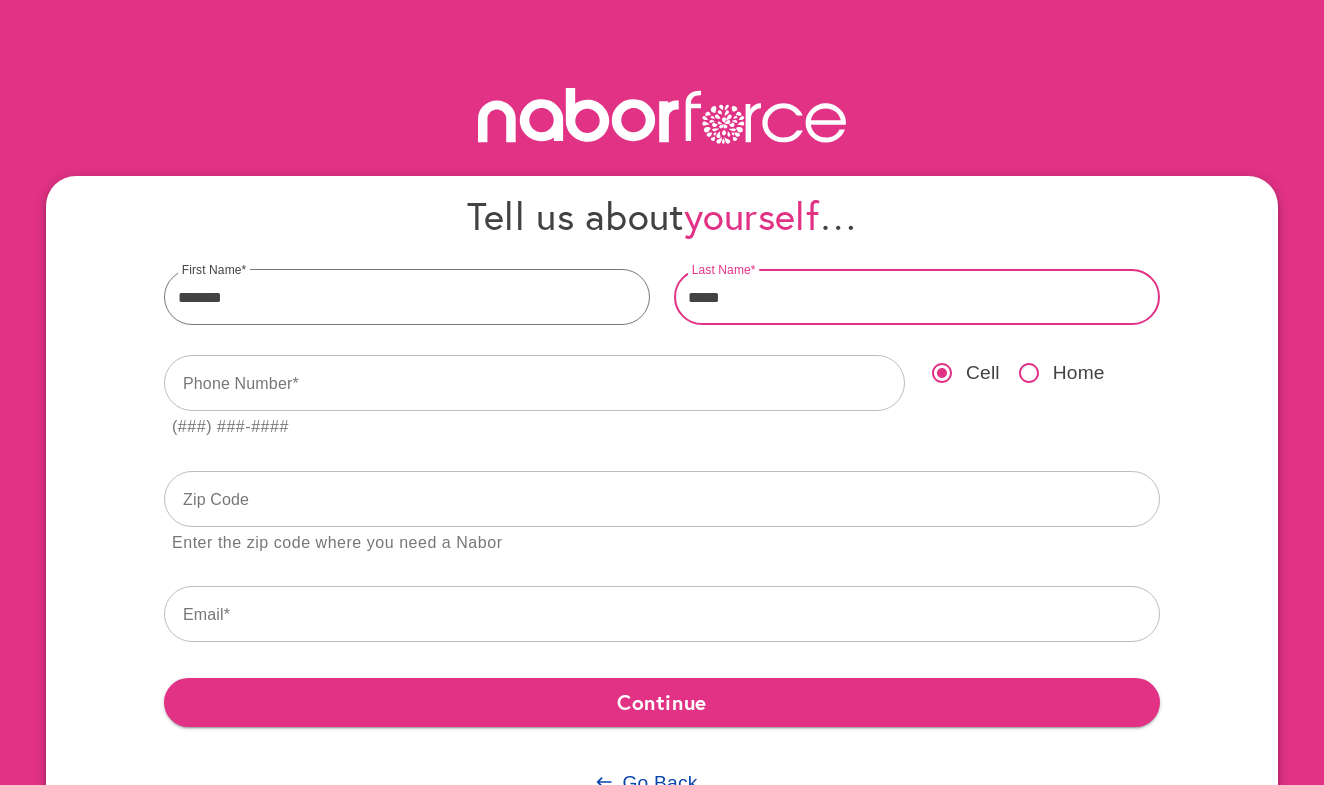 type on "*****" 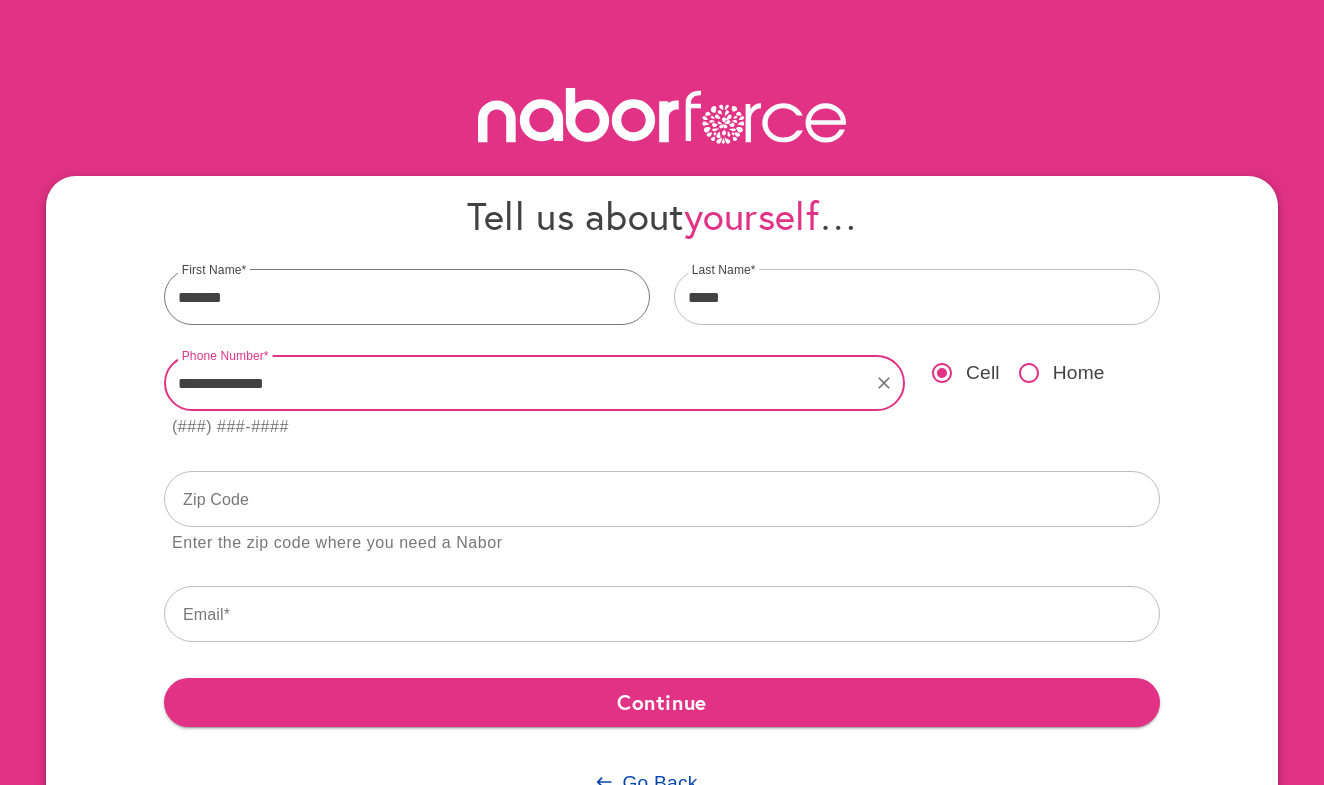 type on "**********" 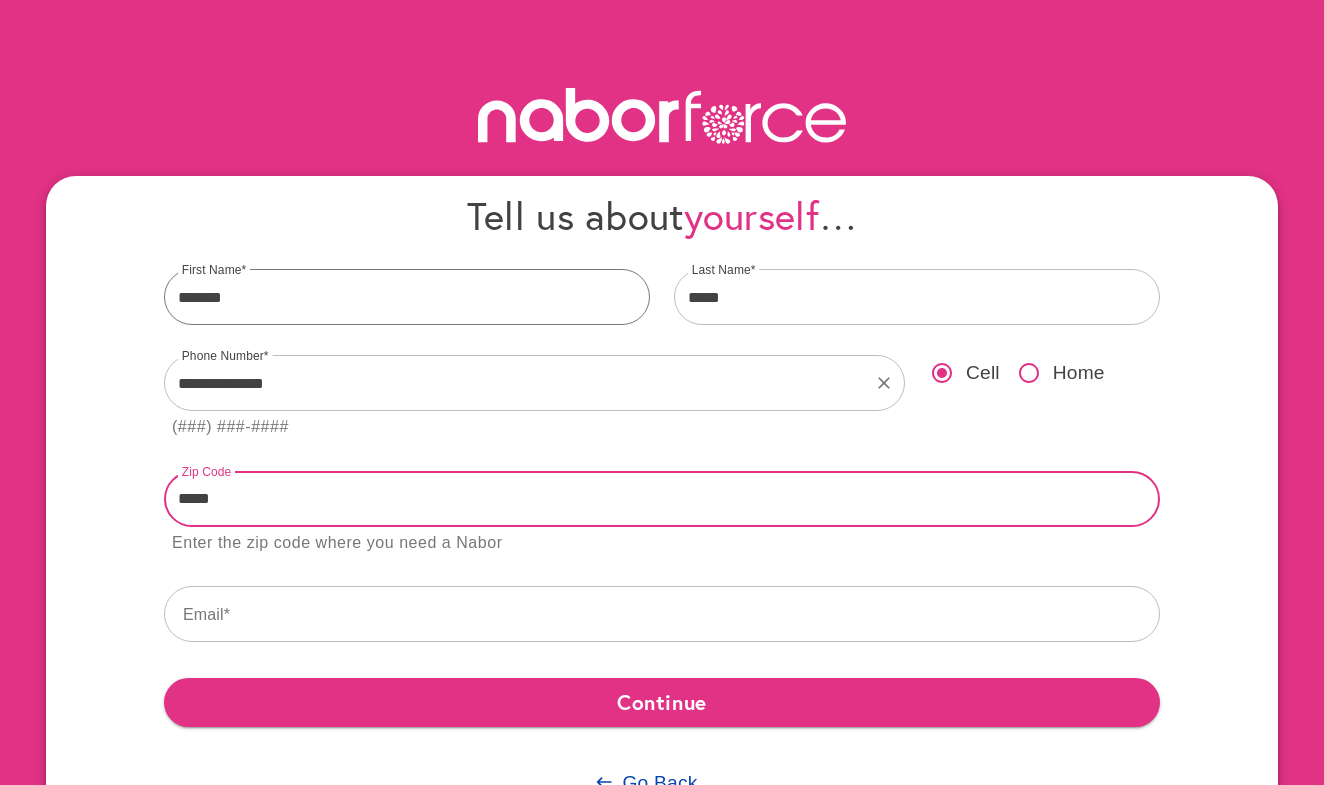 type on "*****" 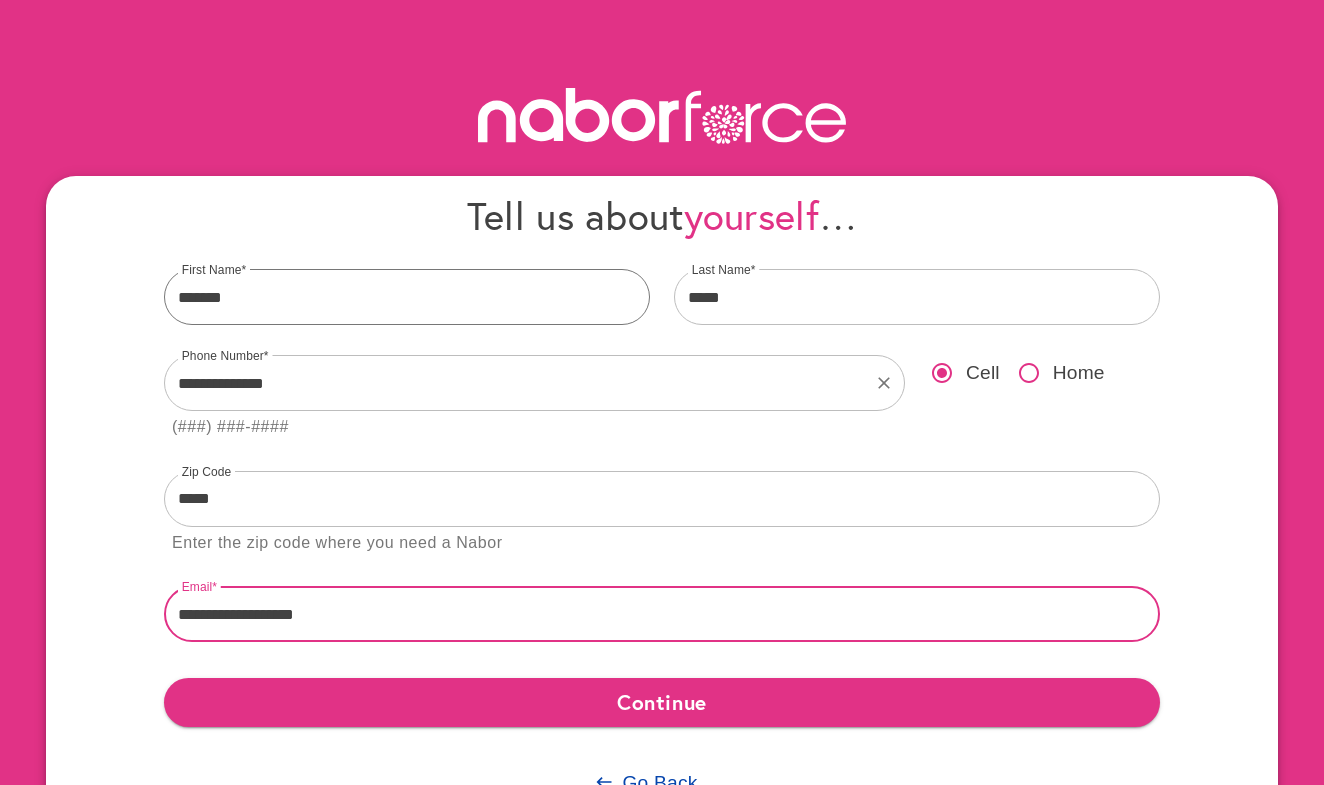 type on "**********" 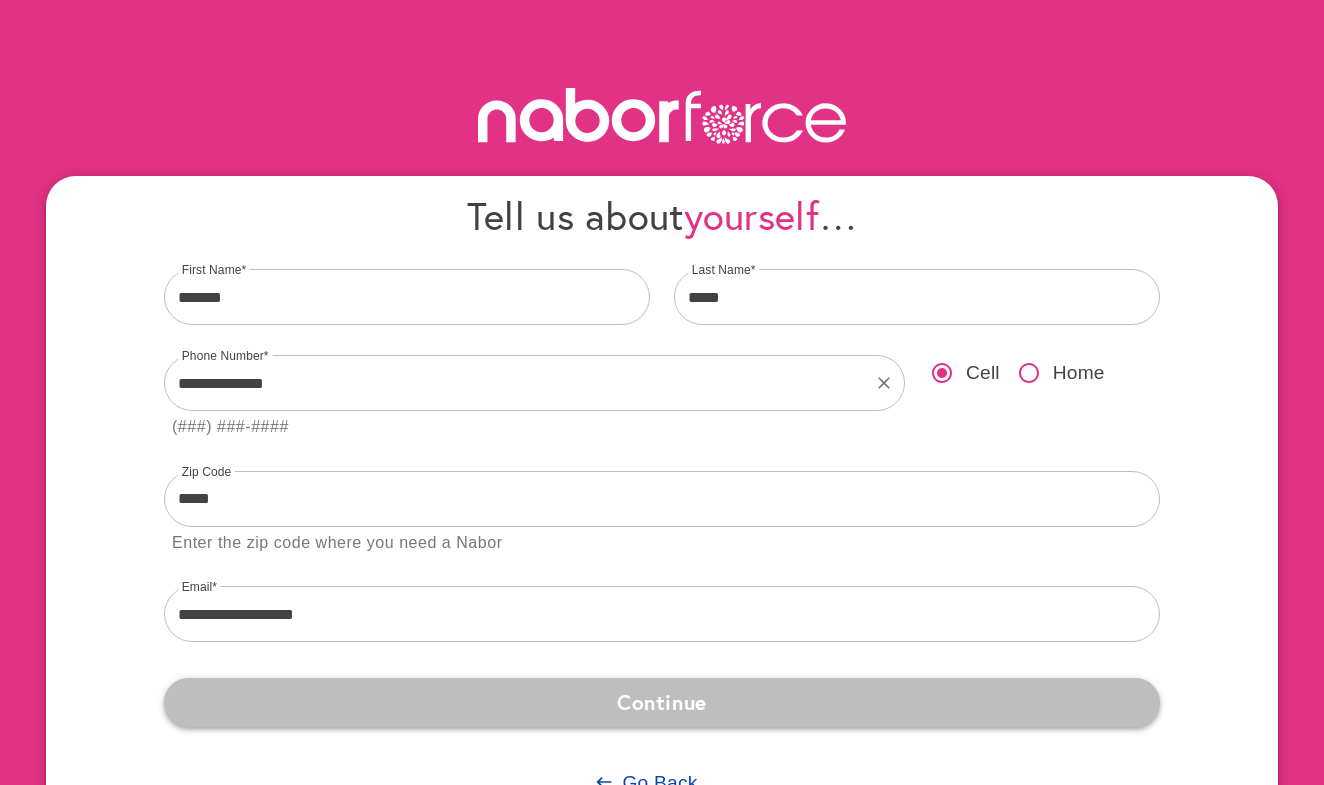 click on "Continue" at bounding box center [662, 702] 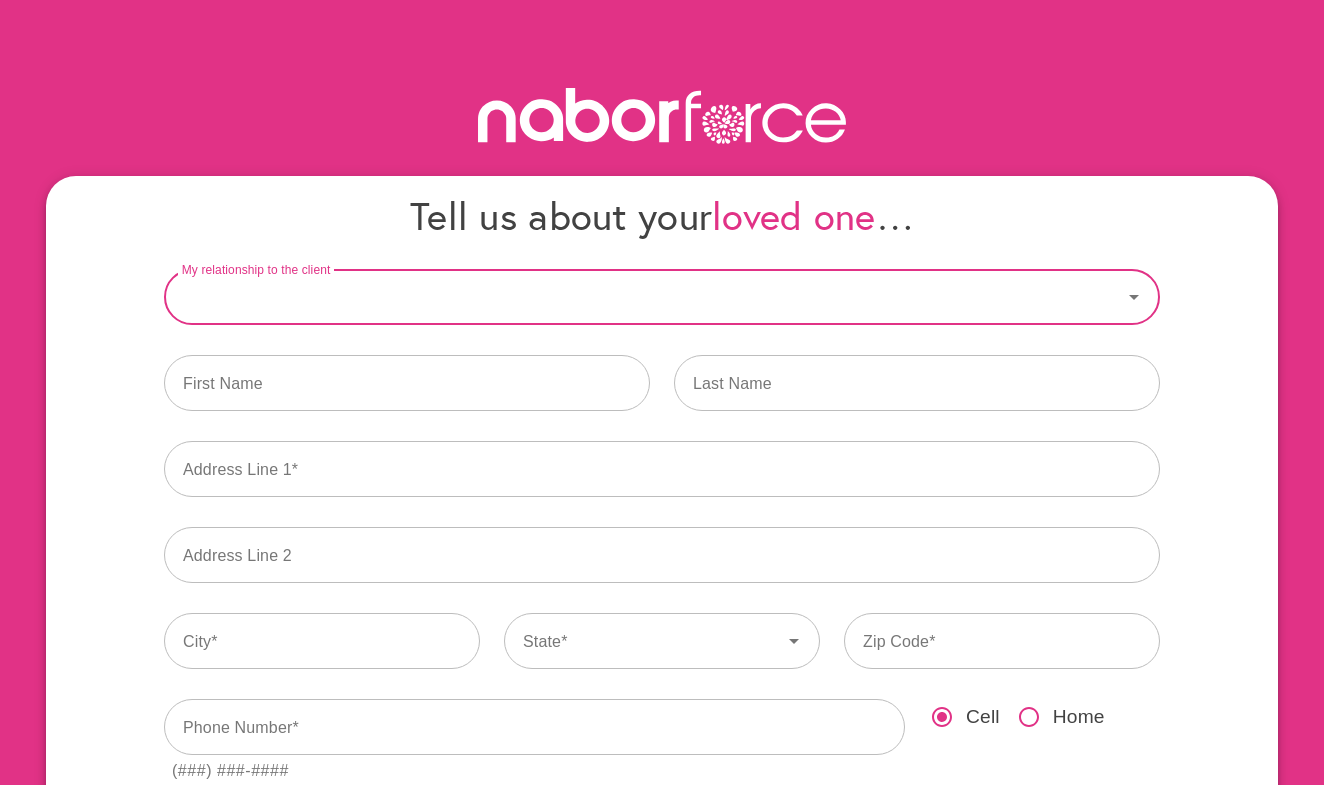 click 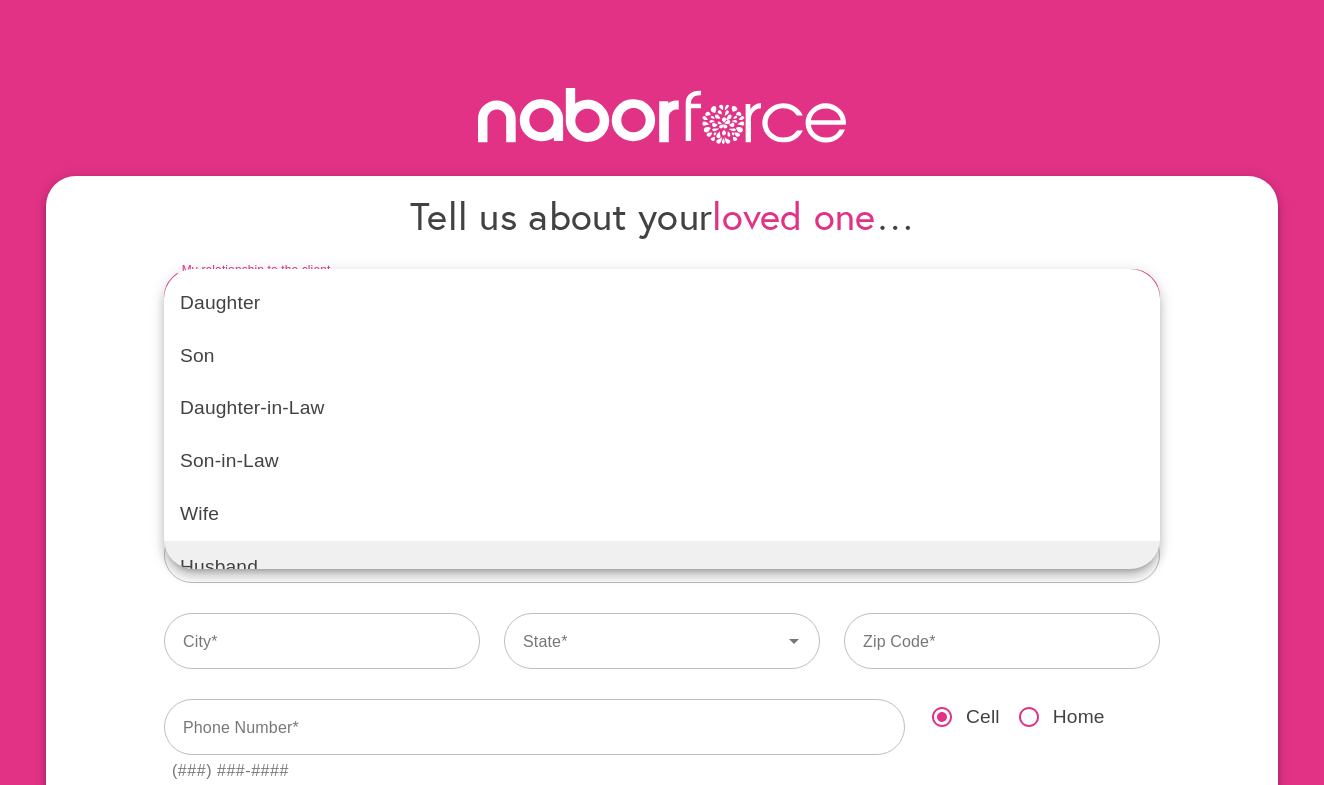 click on "Husband" at bounding box center [662, 567] 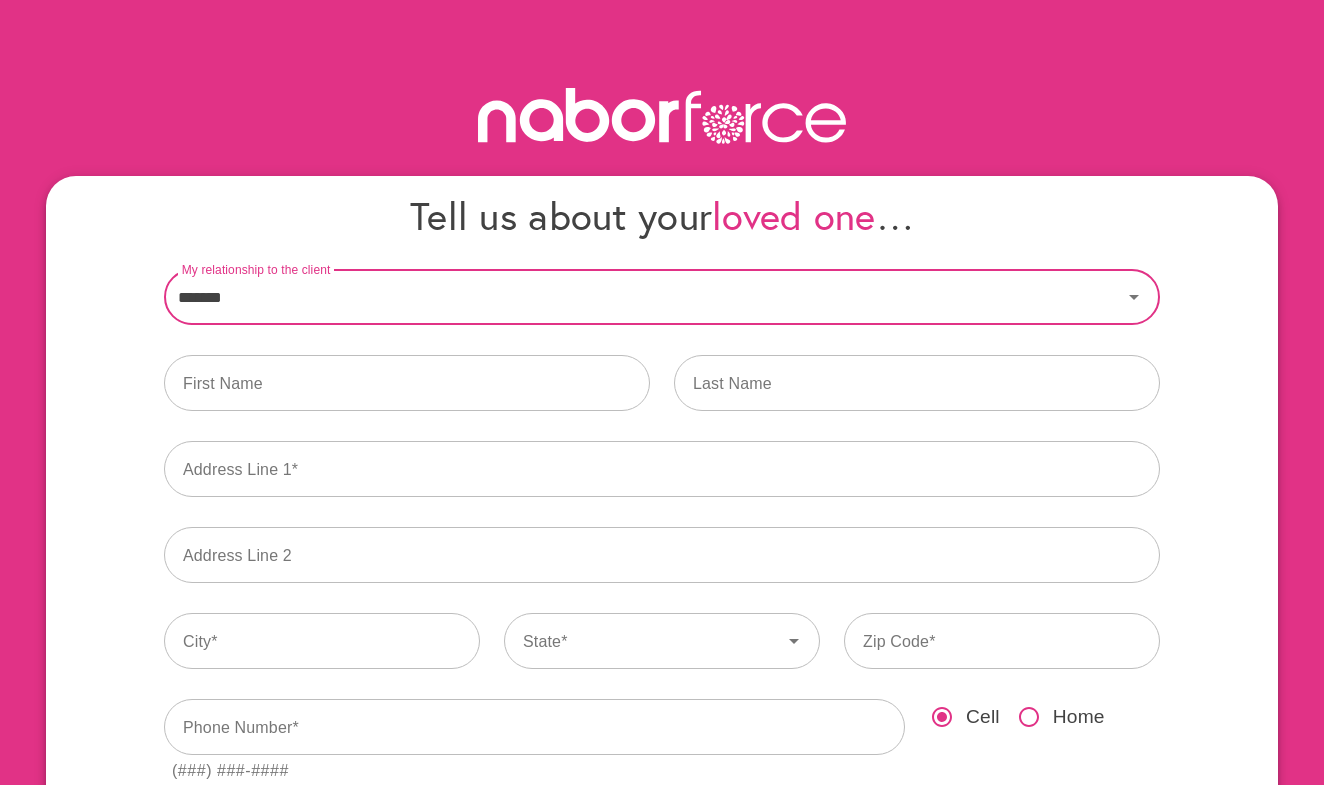 click 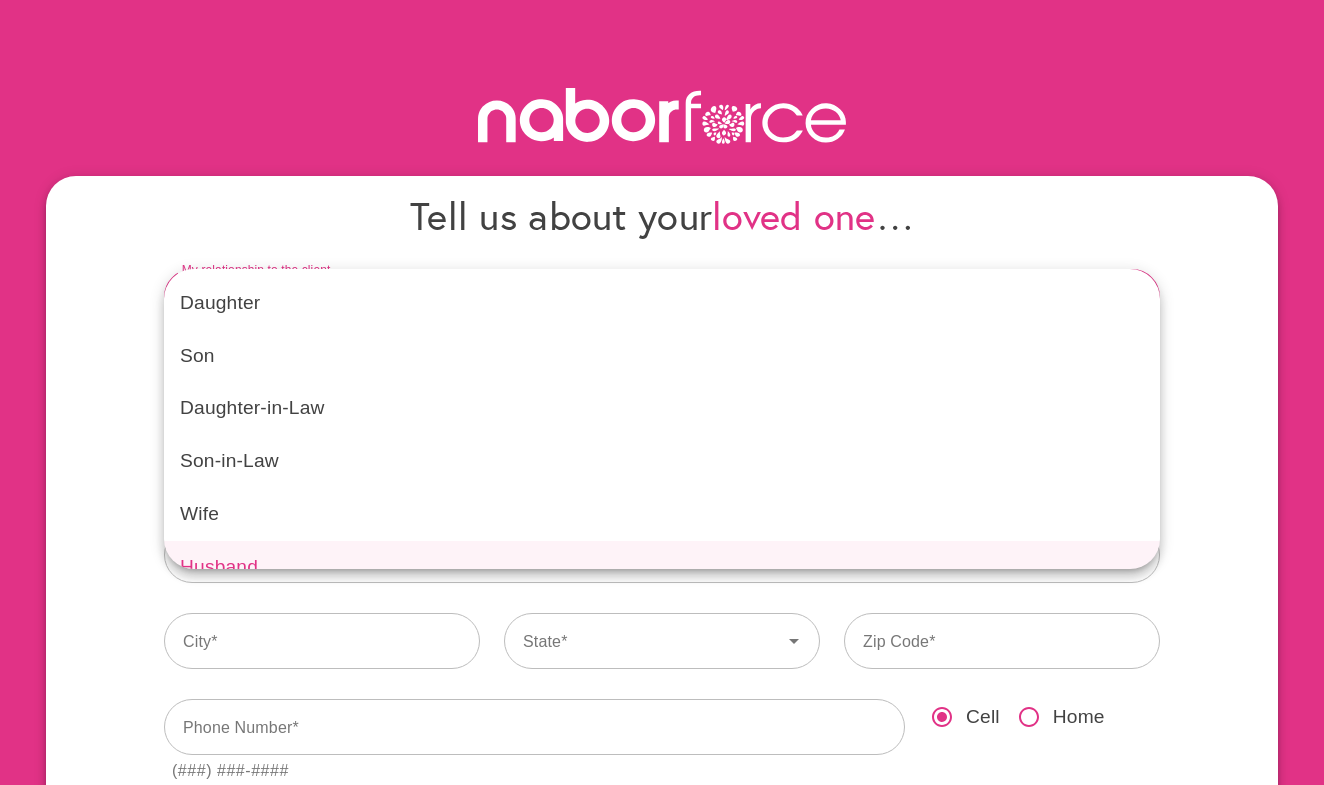 scroll, scrollTop: 236, scrollLeft: 0, axis: vertical 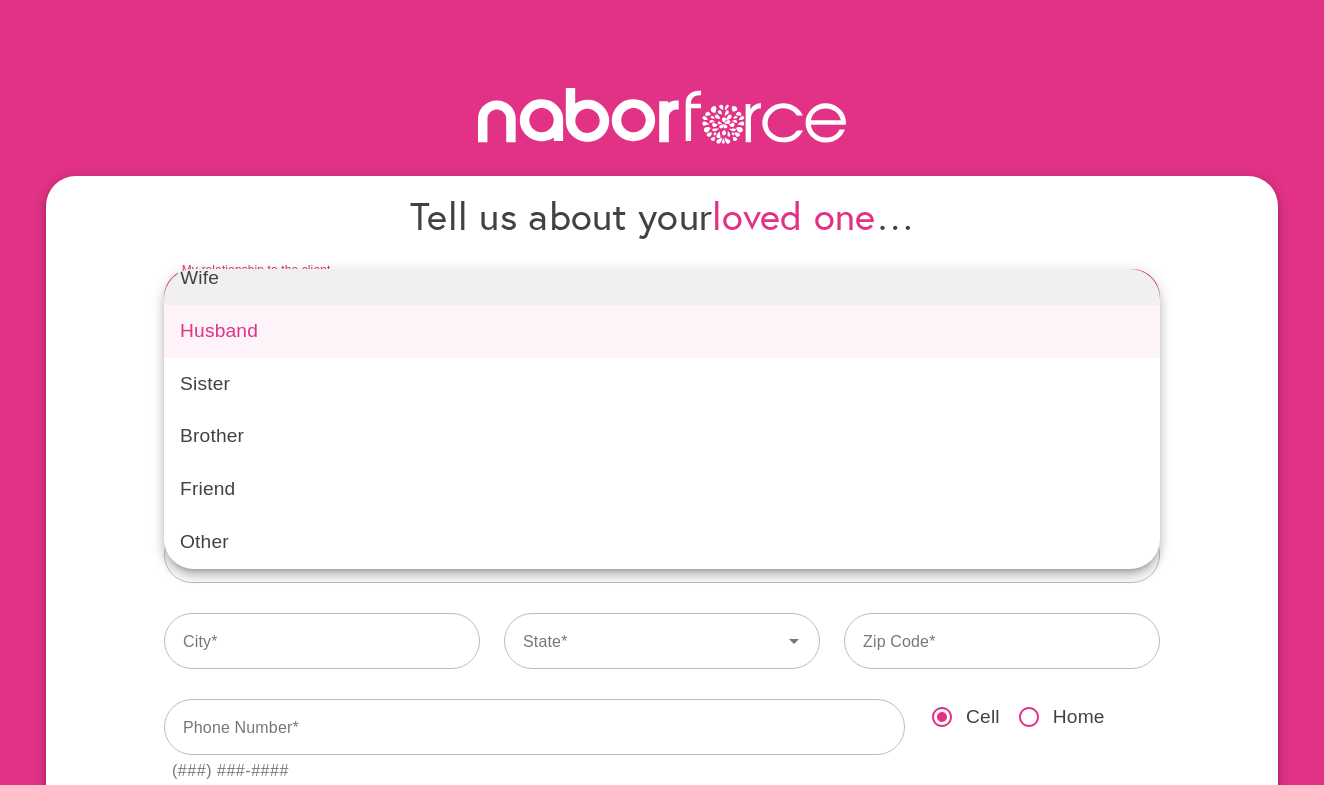 click on "Wife" at bounding box center [662, 278] 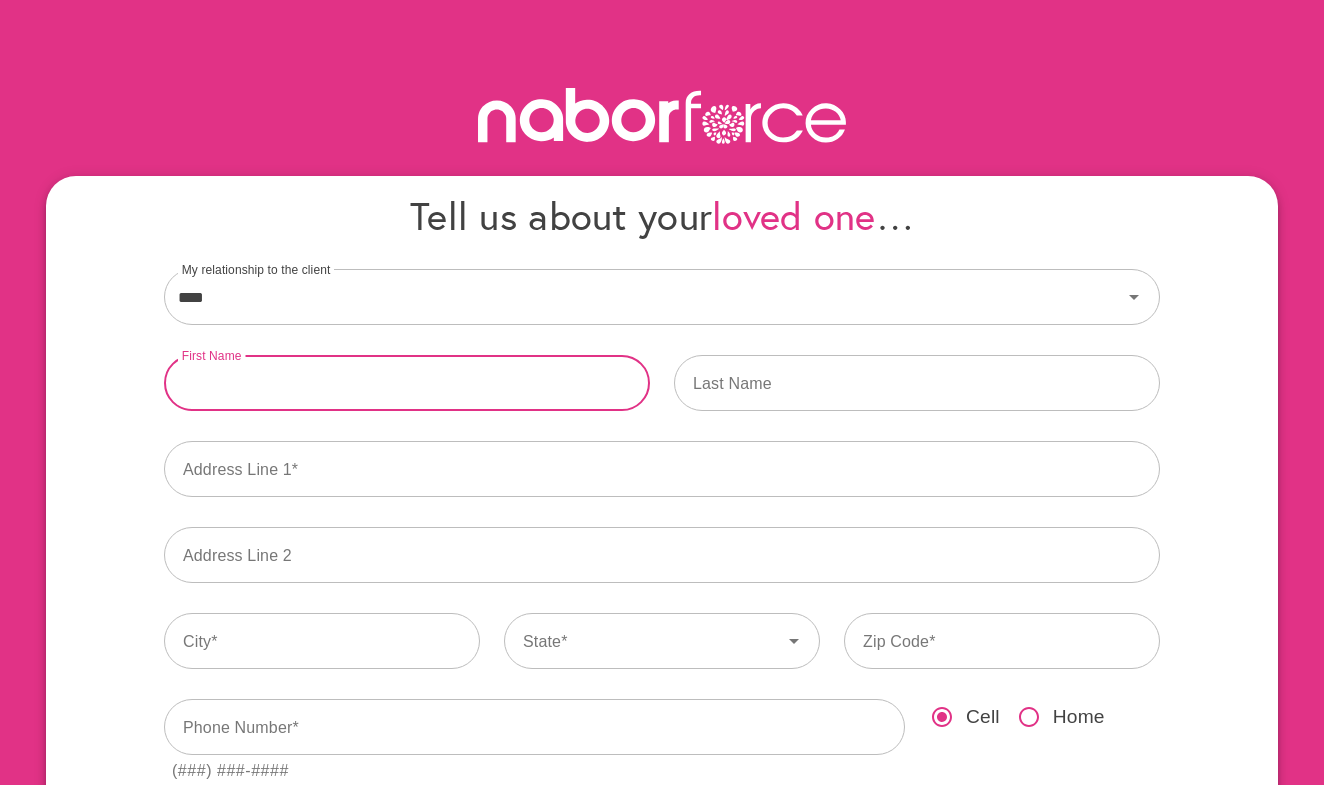 click at bounding box center [407, 383] 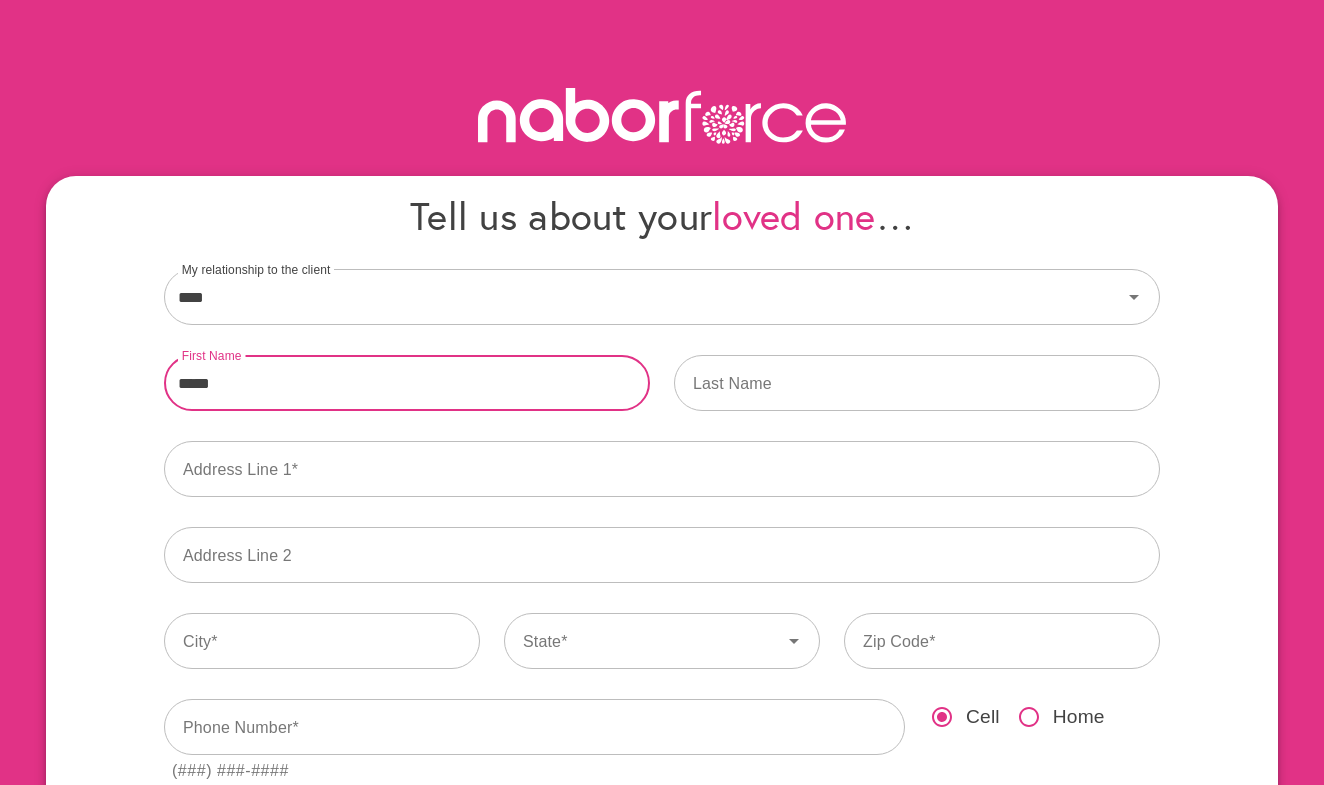 type on "*****" 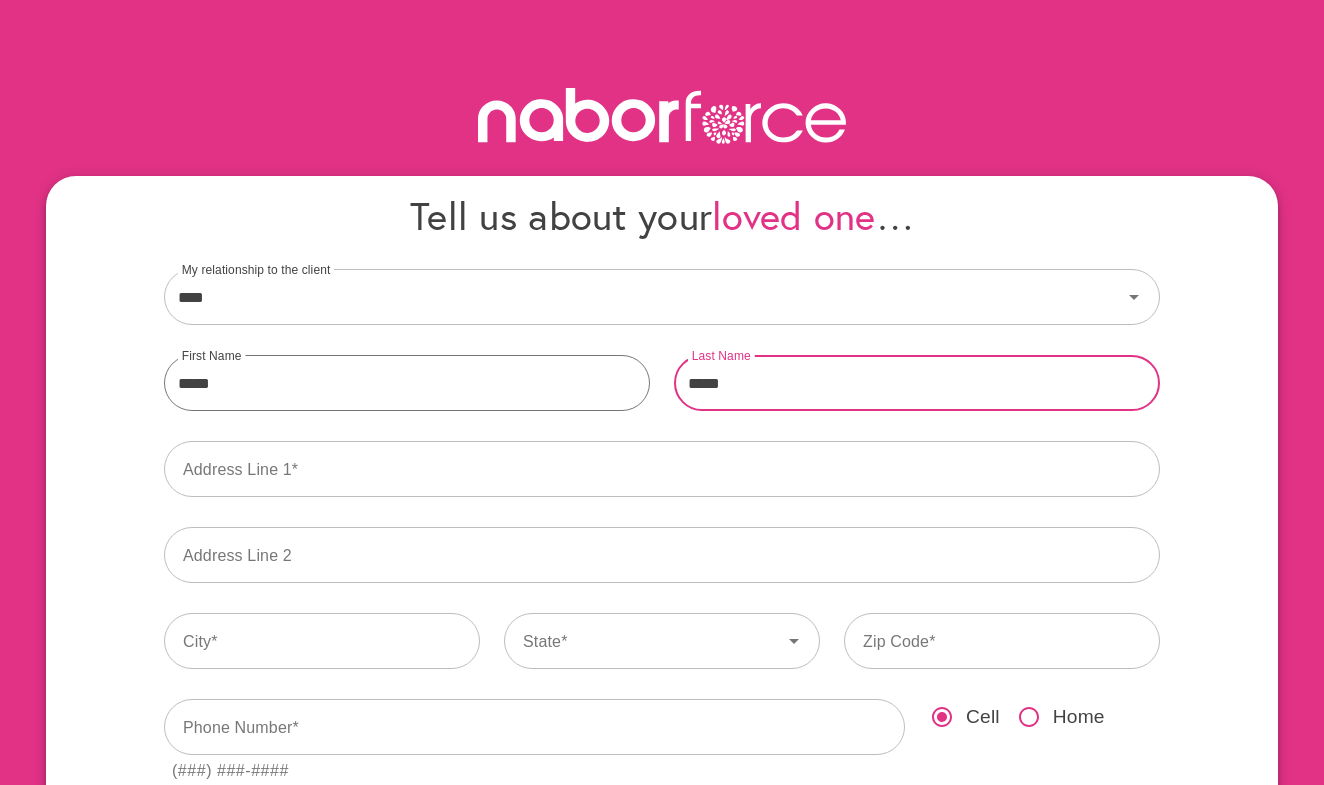 type on "*****" 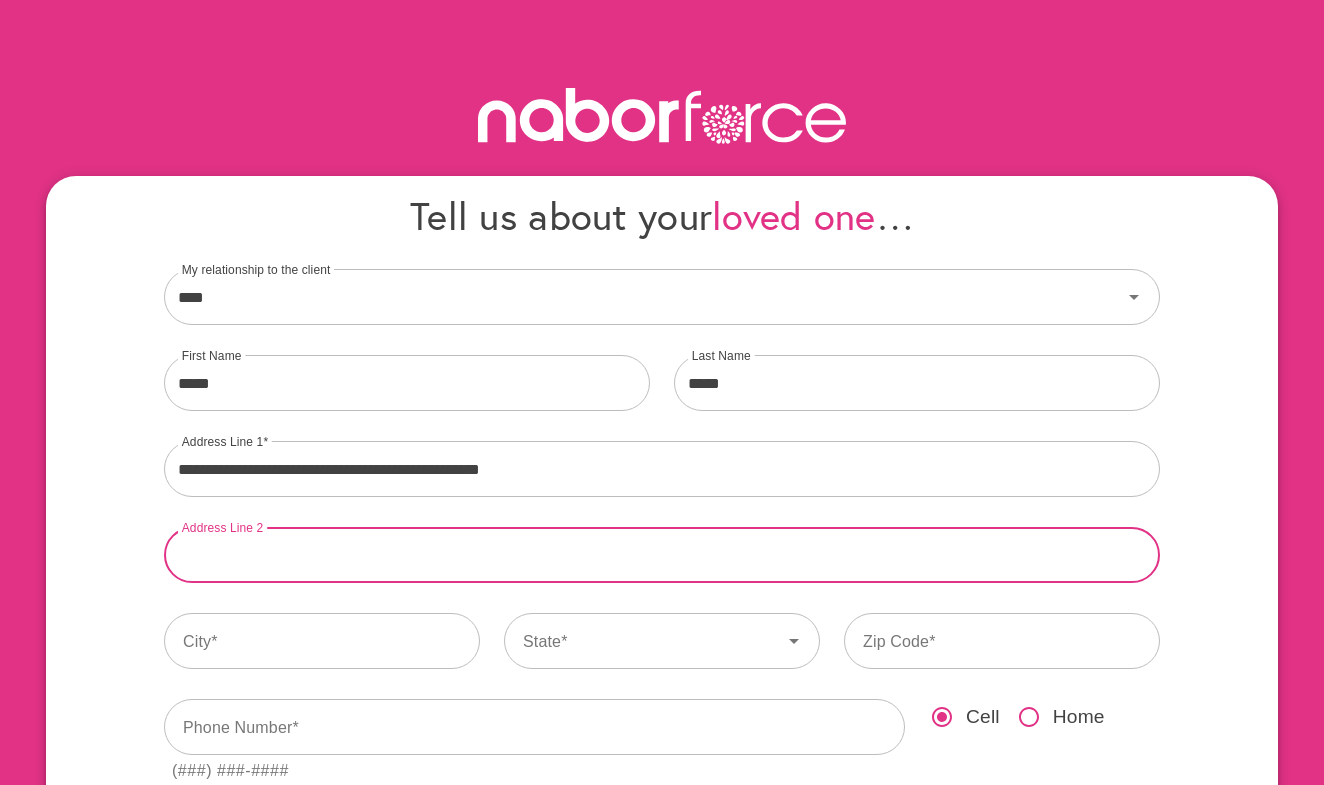 type on "**********" 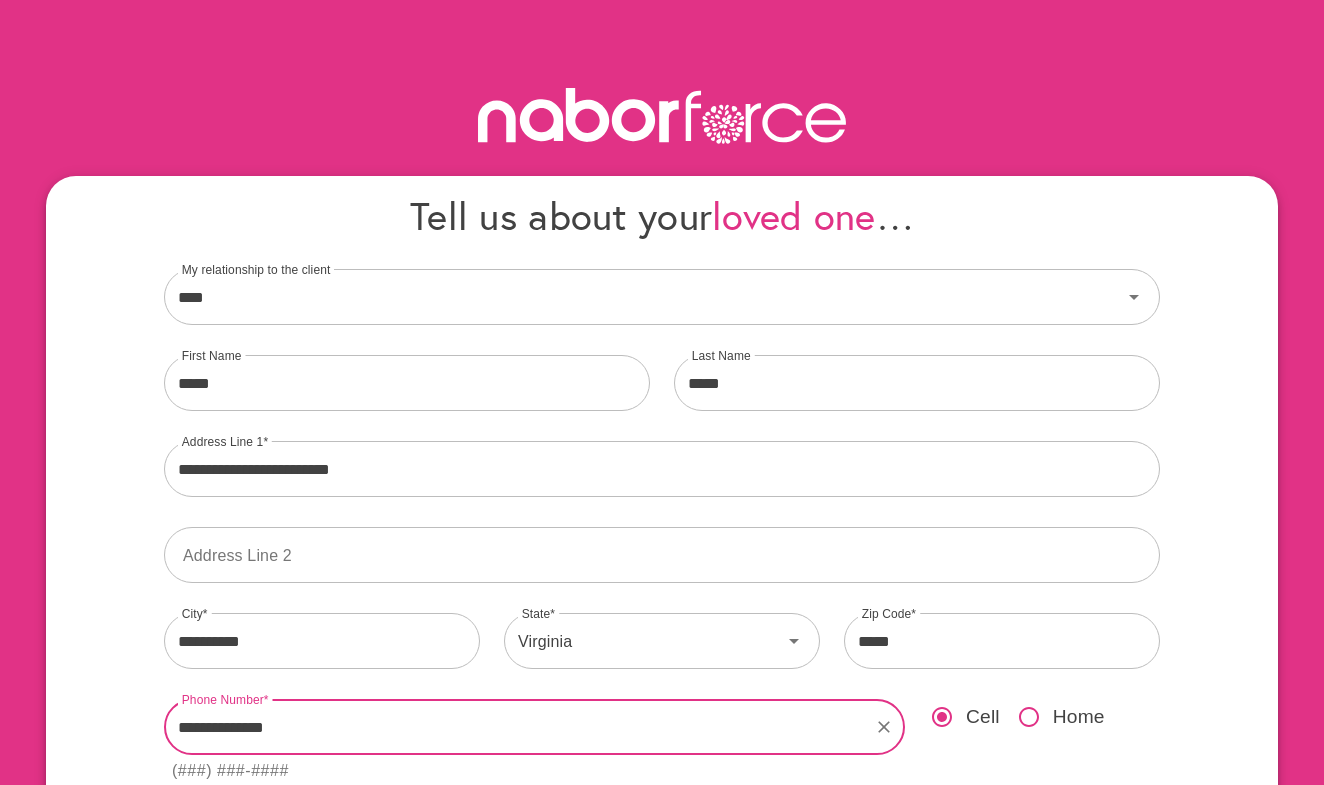 type on "**********" 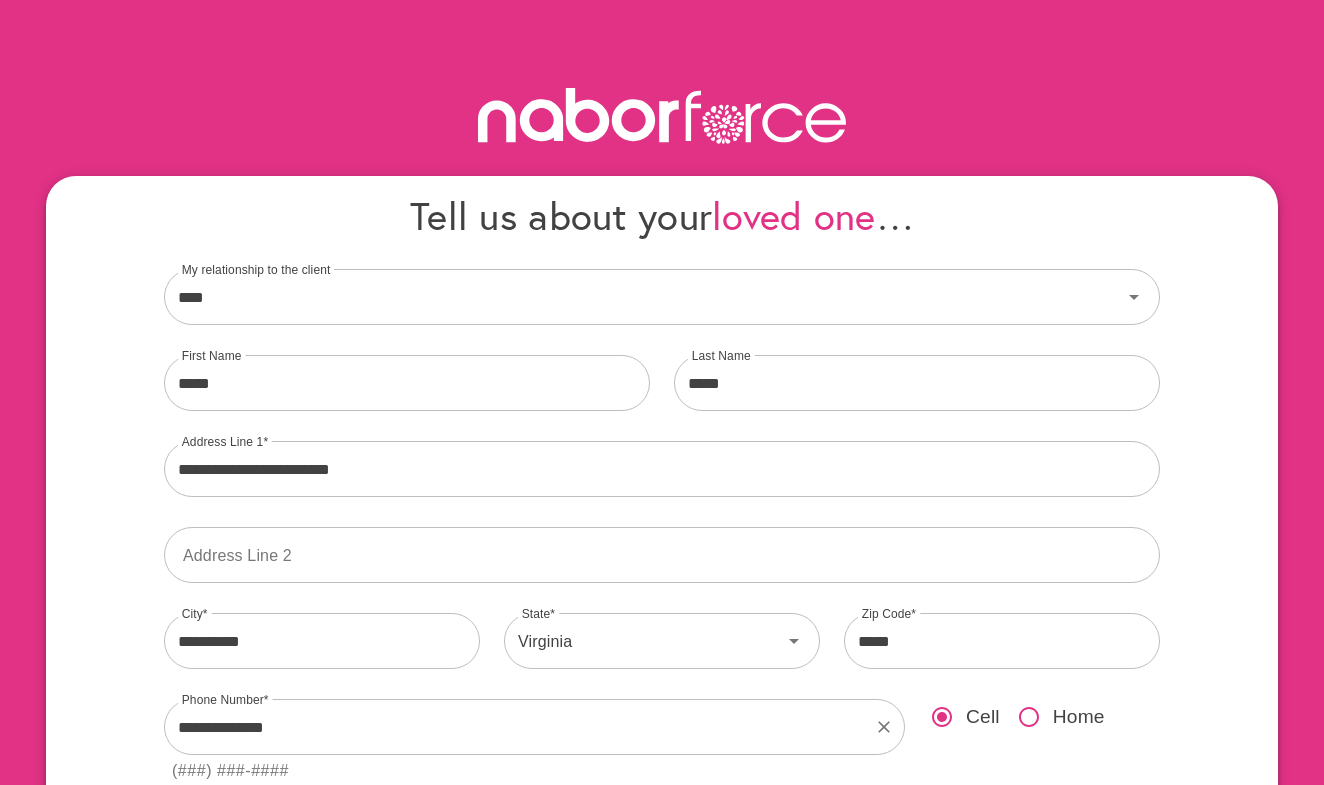 click on "**********" at bounding box center [662, 566] 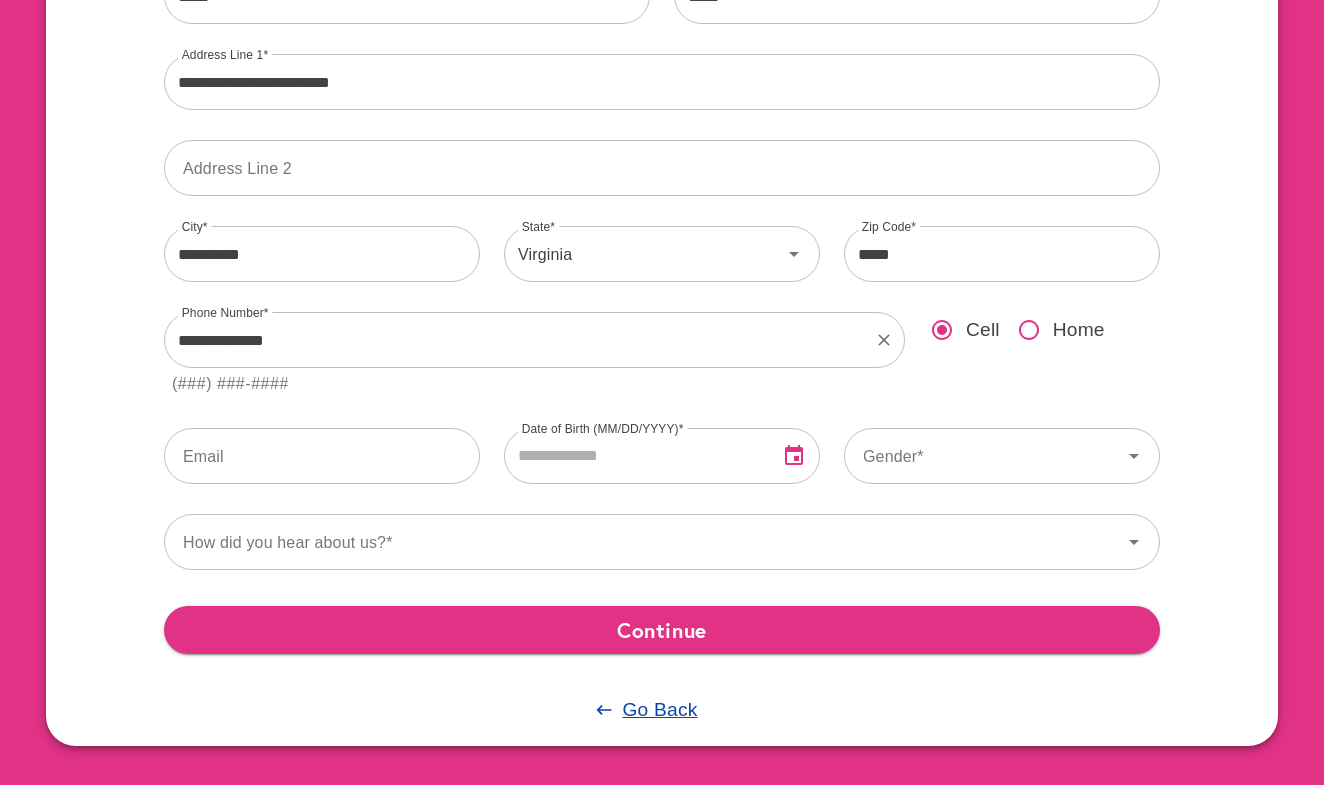 scroll, scrollTop: 386, scrollLeft: 0, axis: vertical 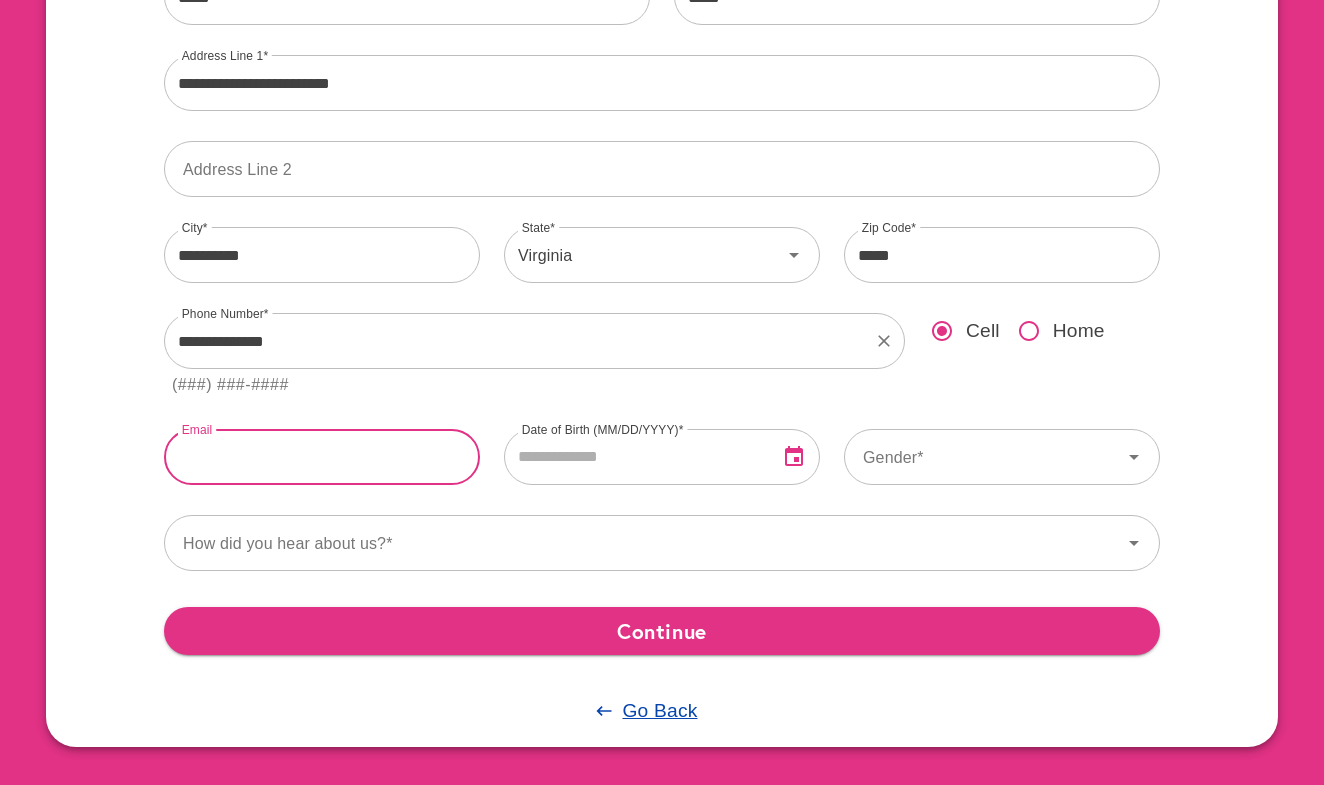click at bounding box center [322, 457] 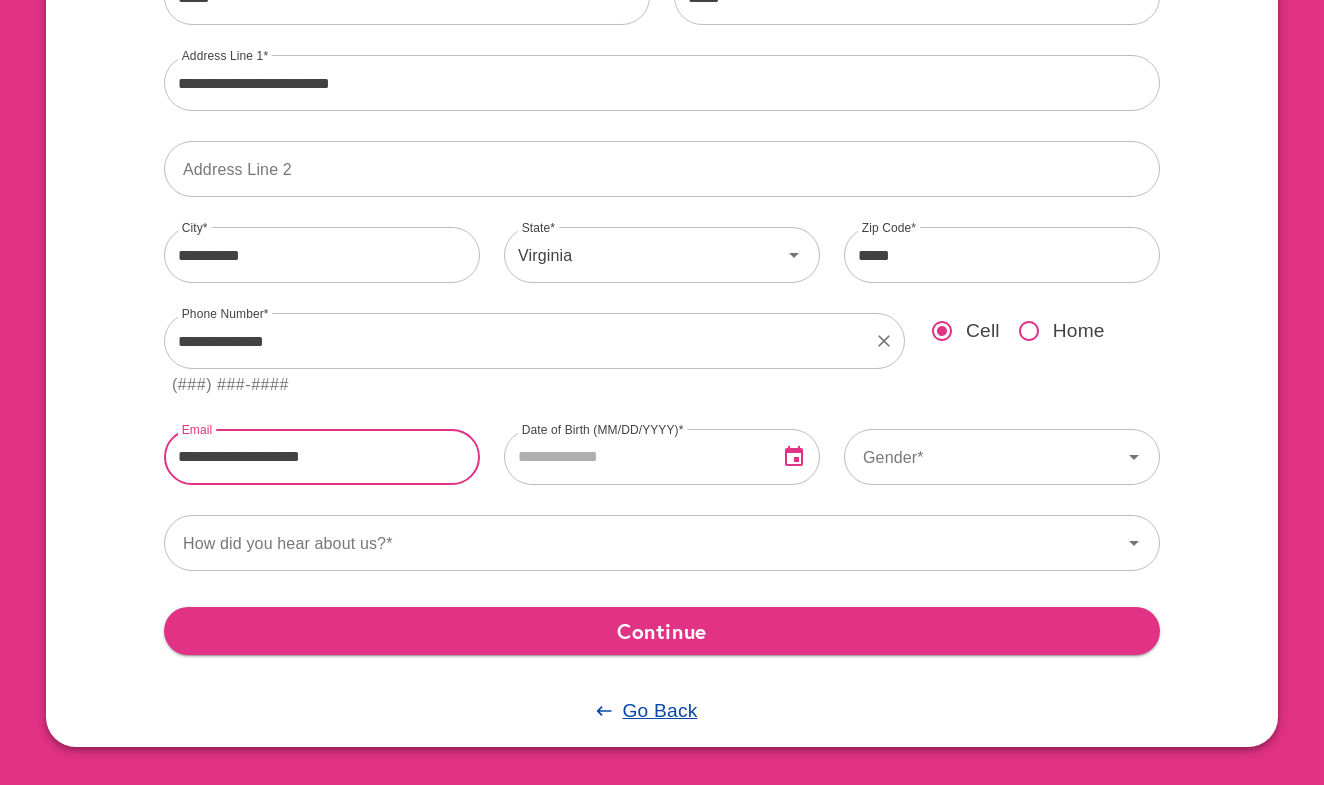 type on "**********" 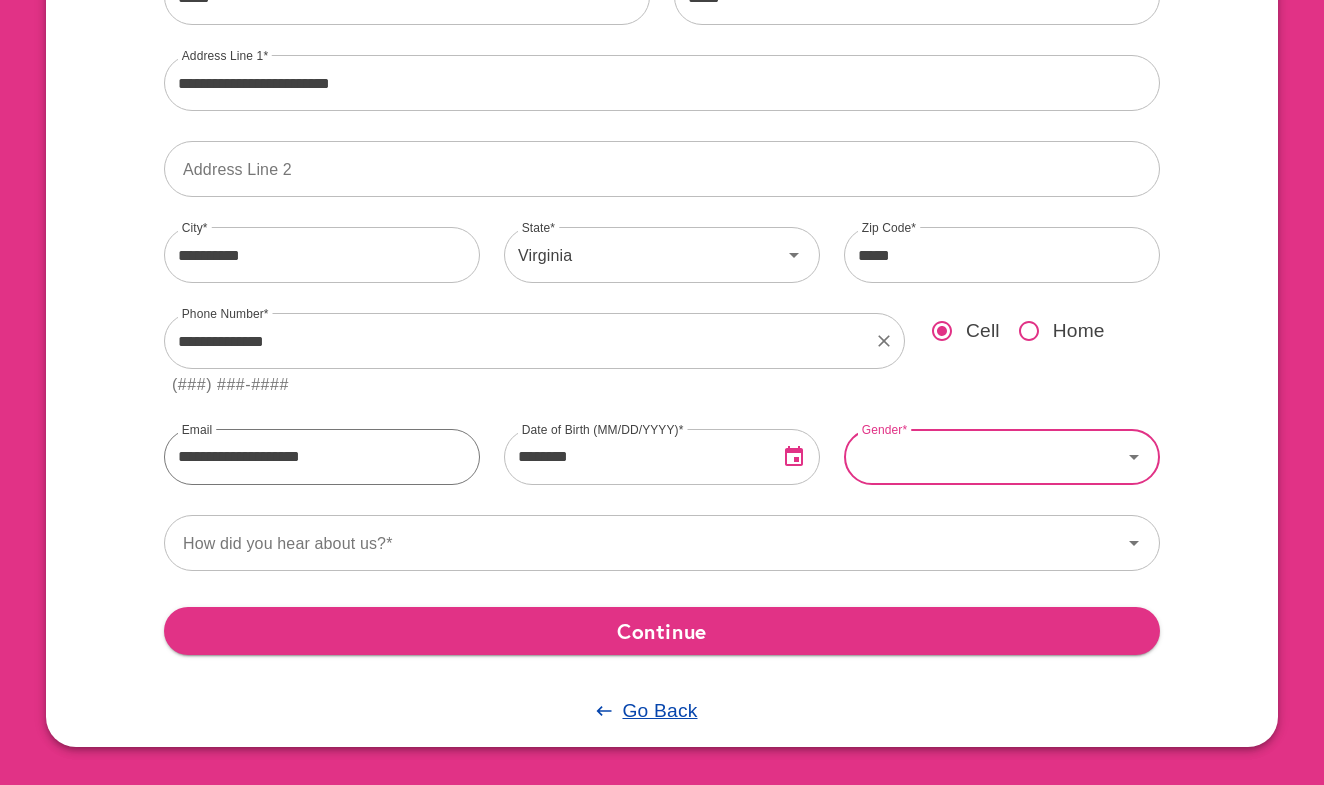 type on "**********" 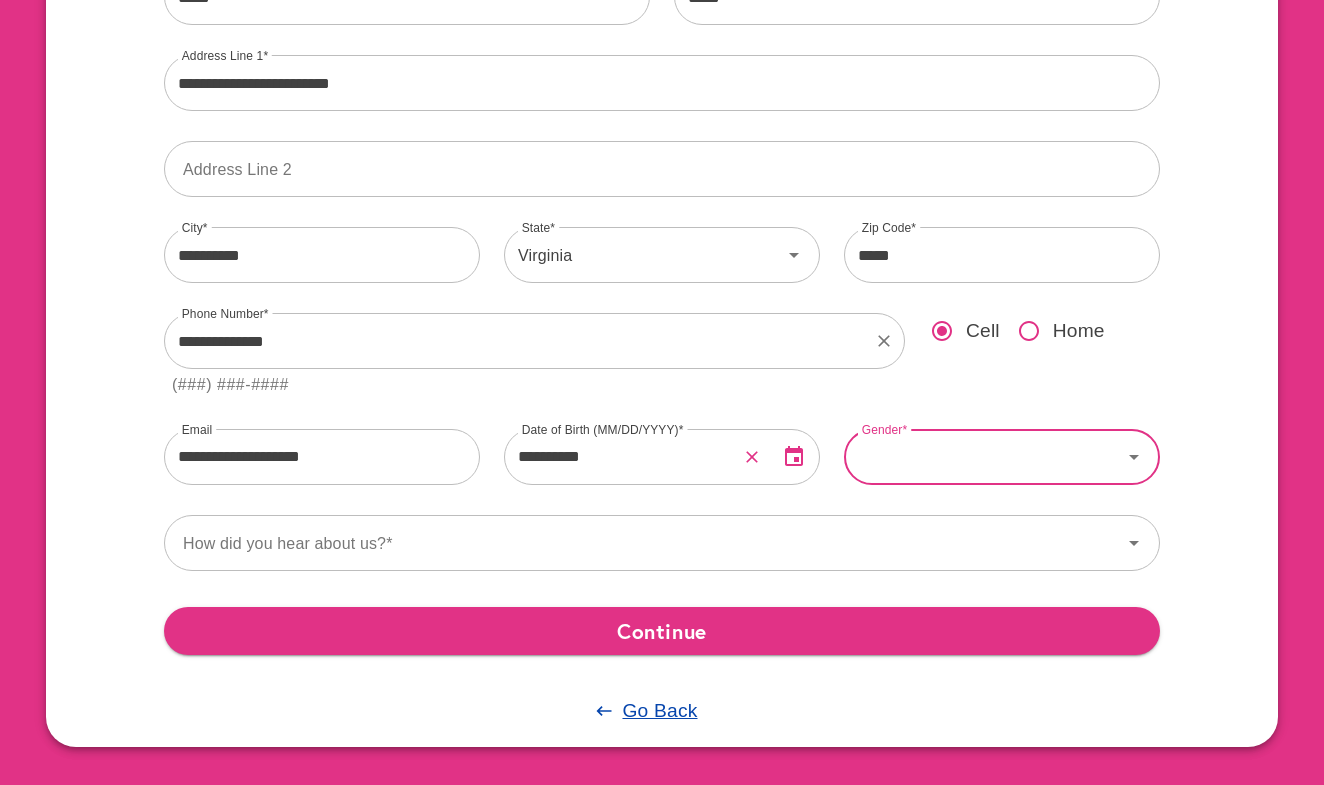 click 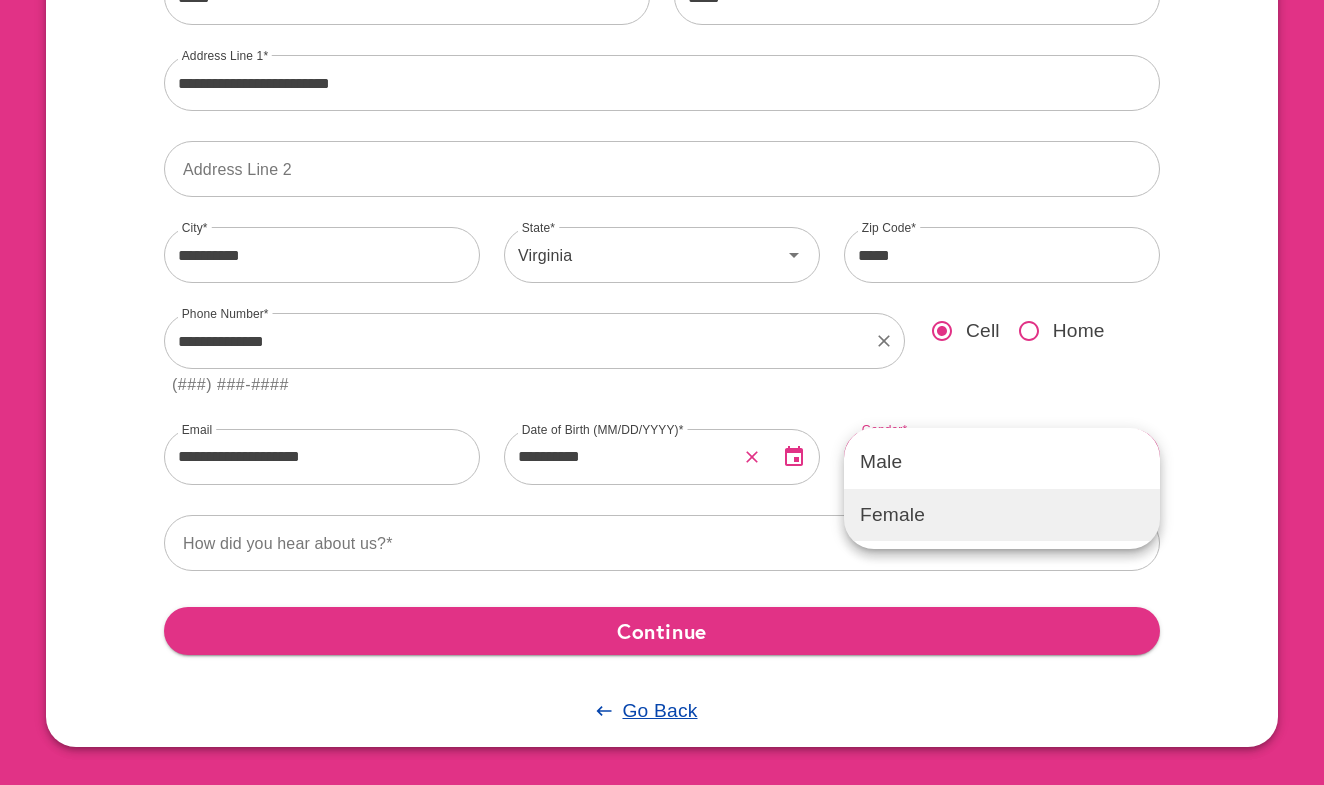 click on "Female" at bounding box center (1002, 515) 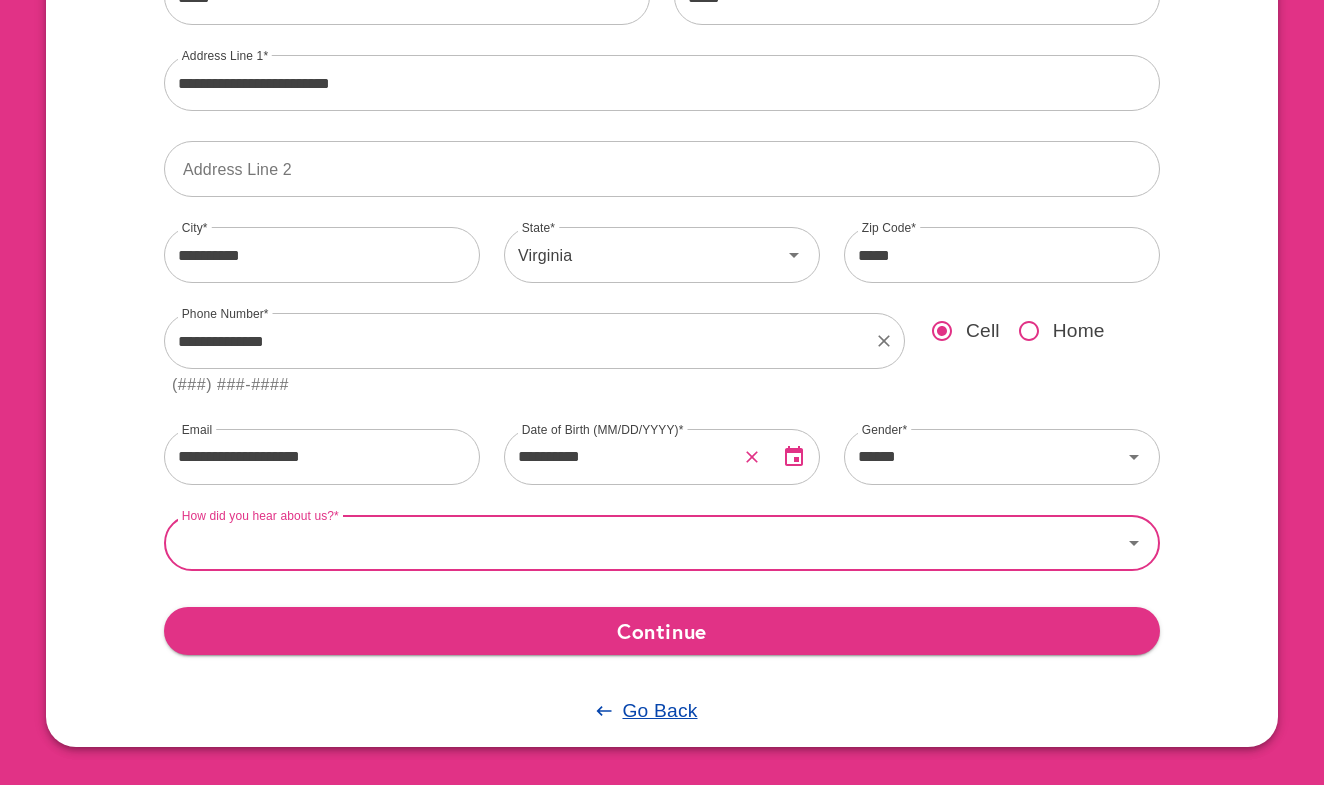 click on "How did you hear about us?" at bounding box center [643, 543] 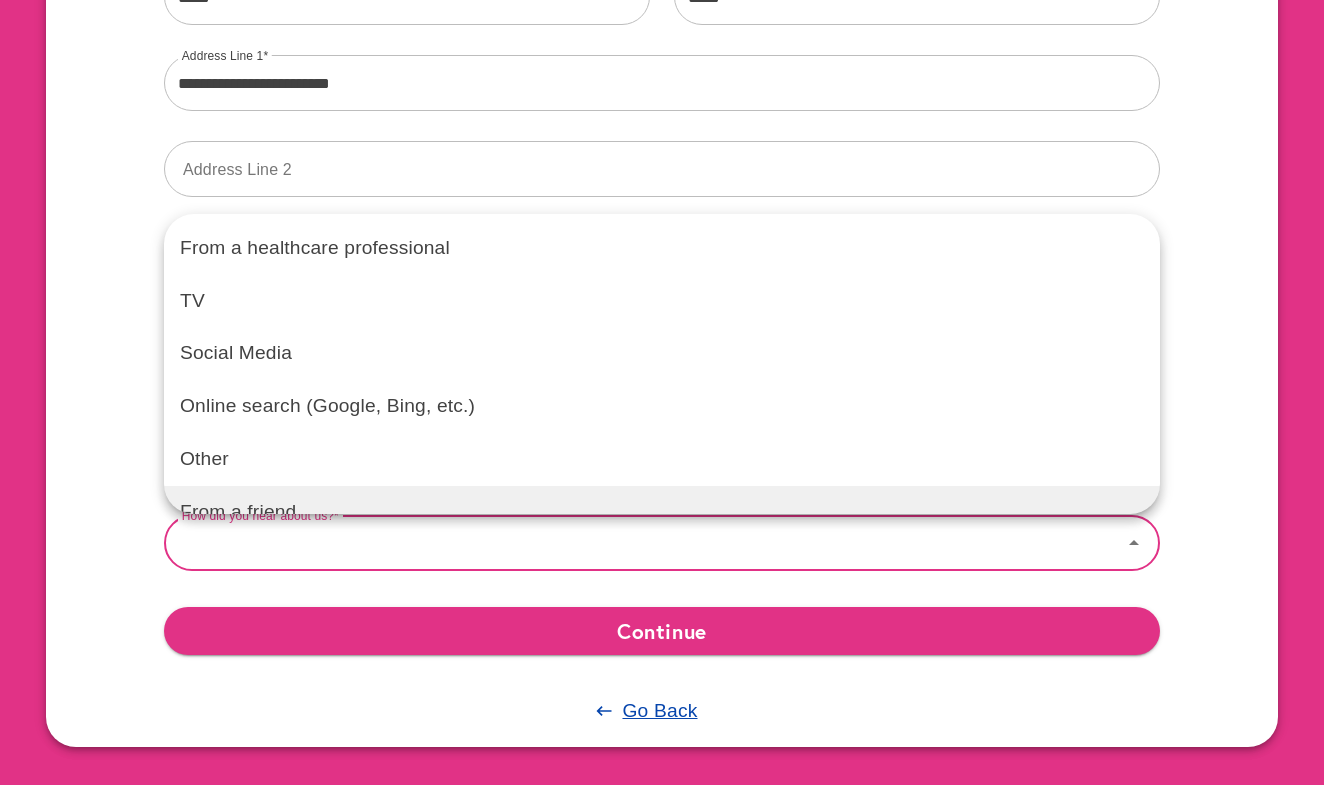 click on "From a friend" at bounding box center (662, 512) 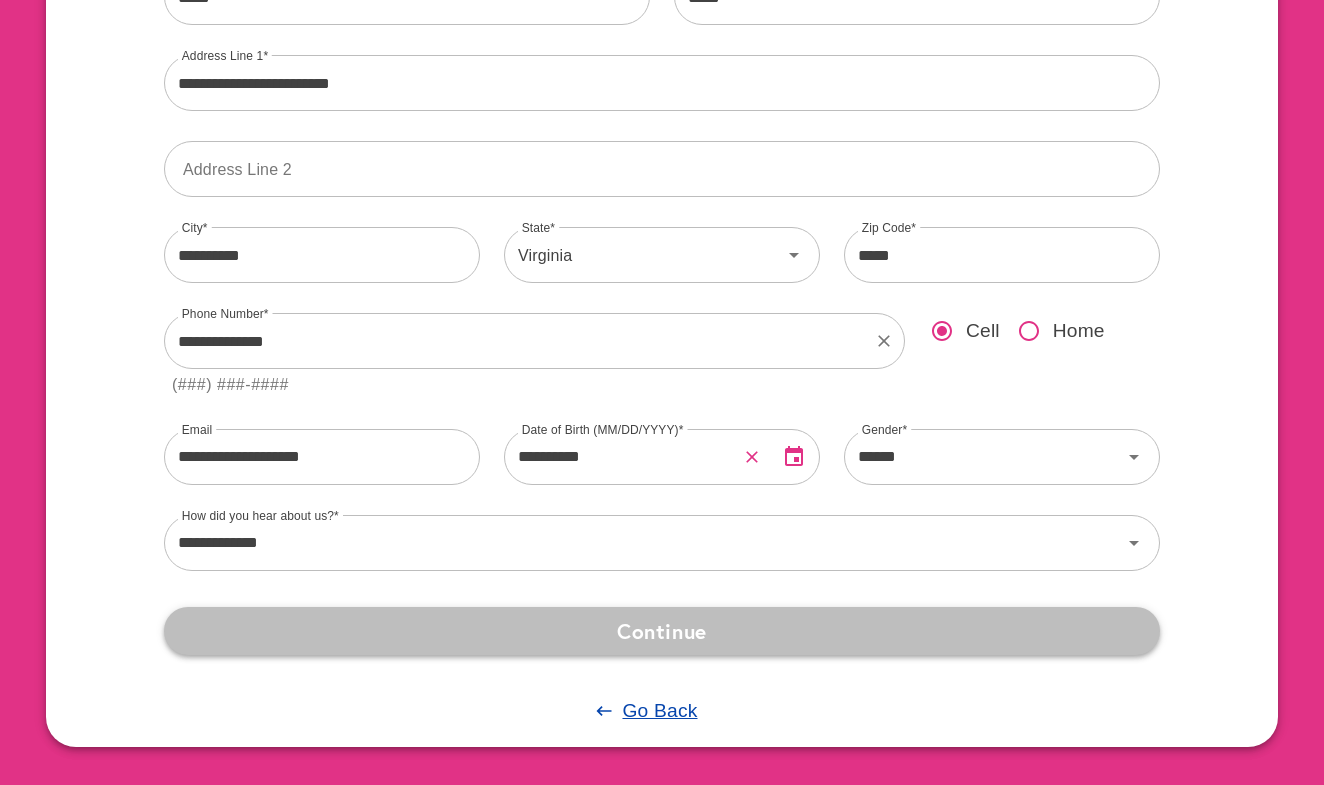 click on "Continue" at bounding box center (662, 631) 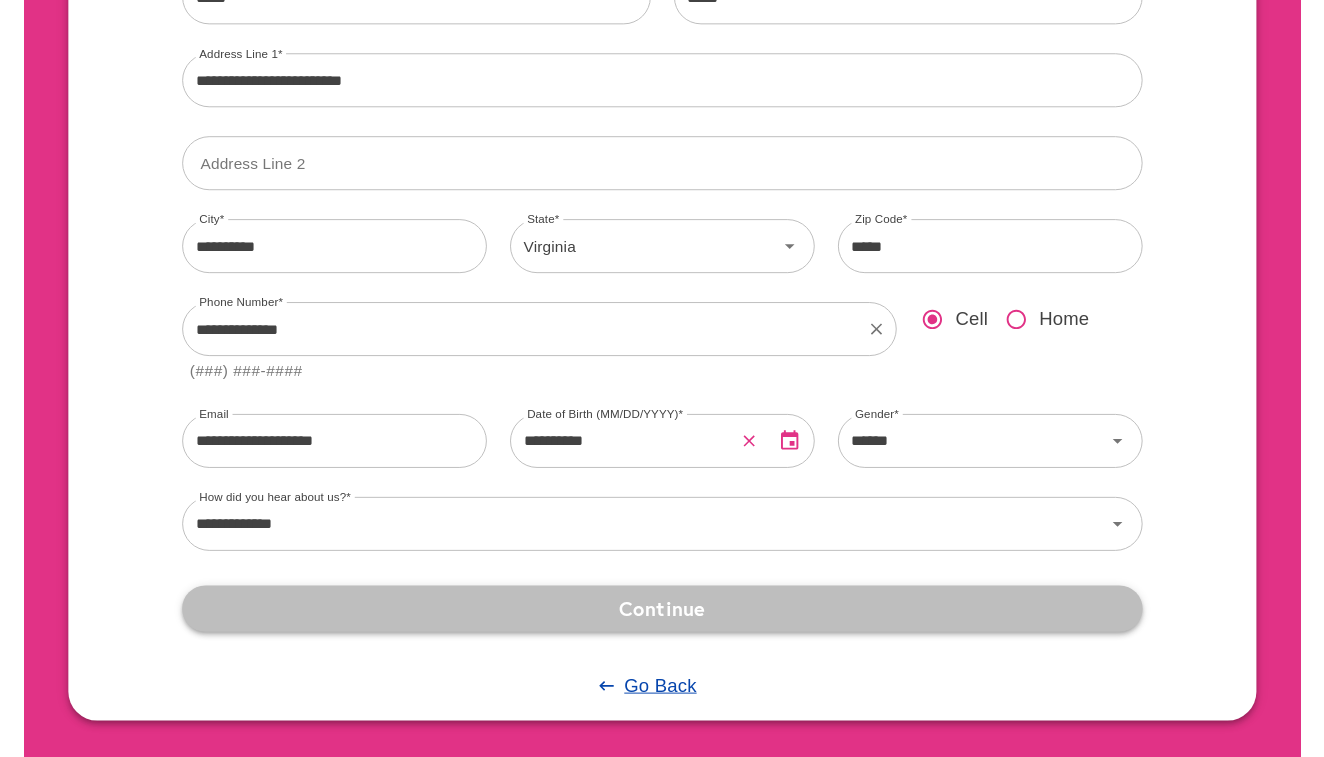 scroll, scrollTop: 0, scrollLeft: 0, axis: both 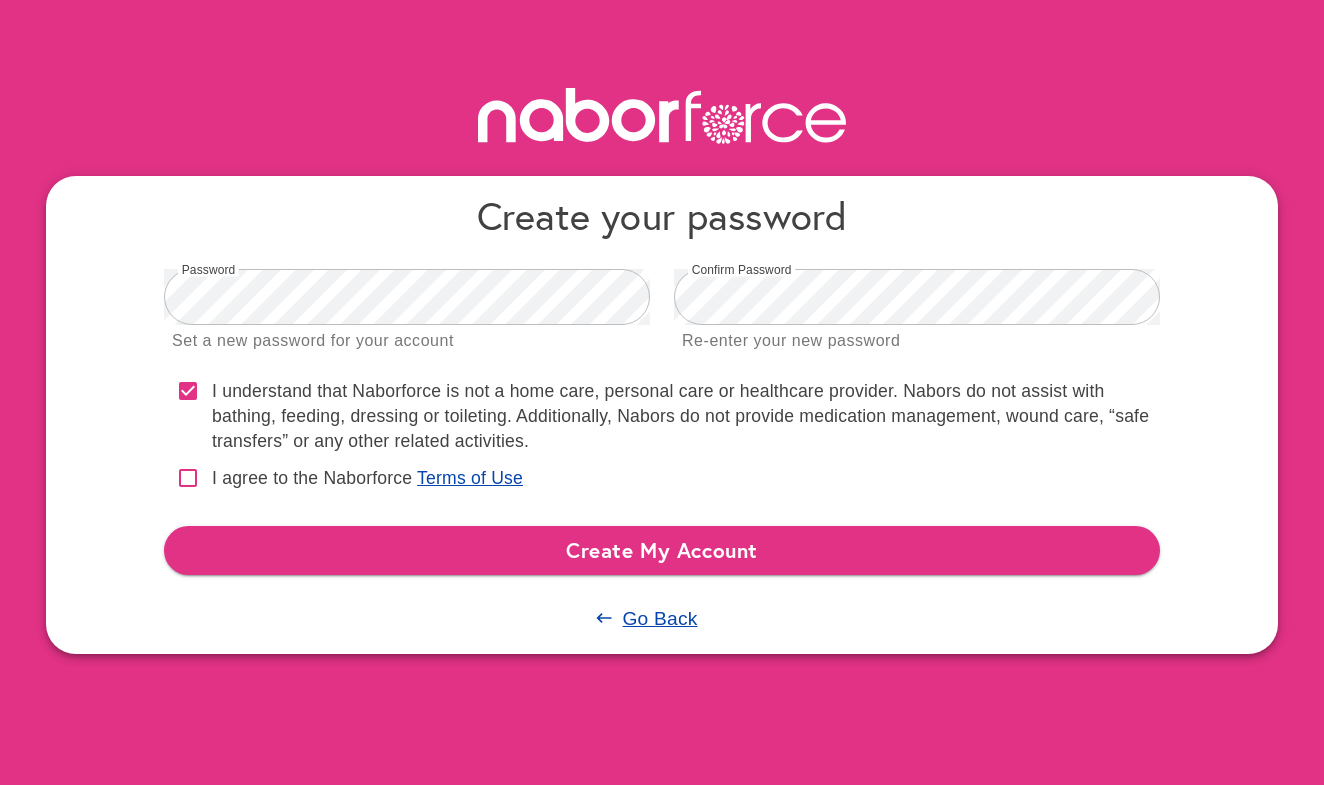 click on "Terms of Use" at bounding box center [470, 478] 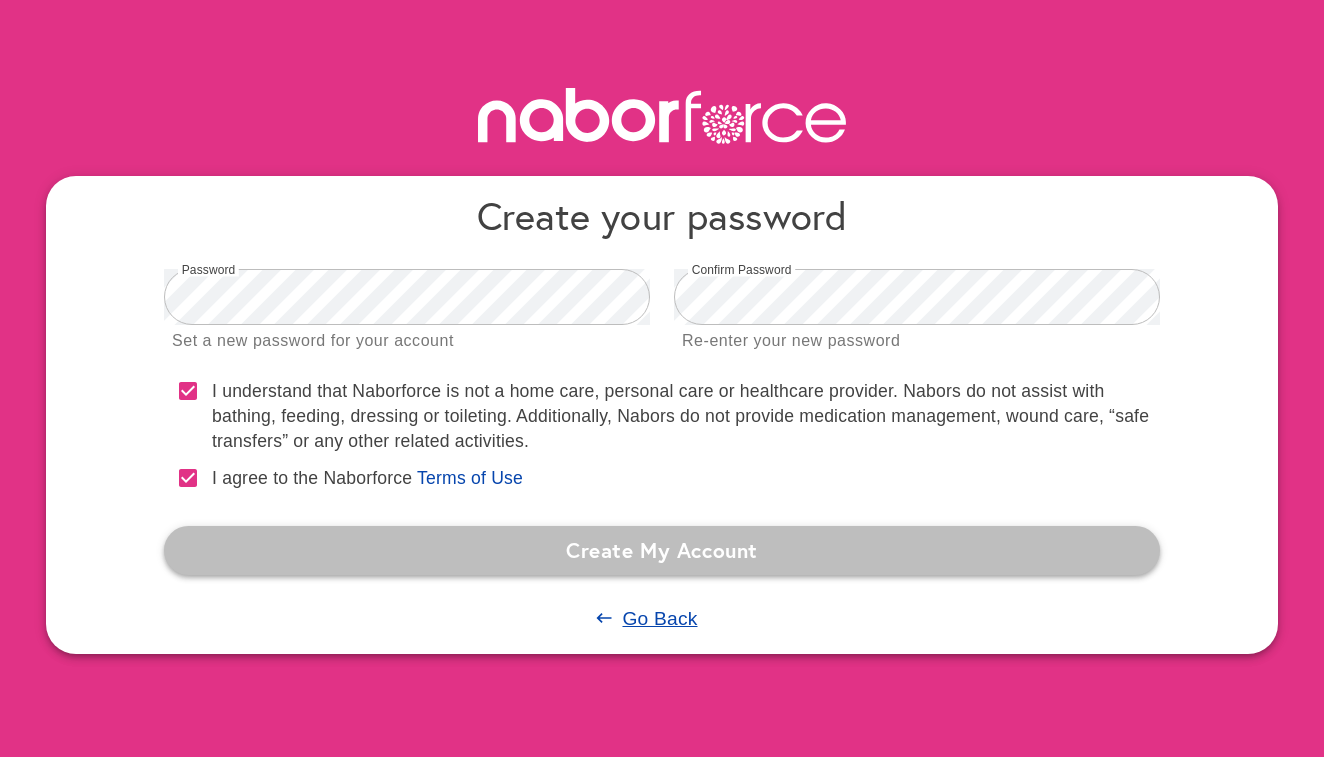 click on "Create My Account" at bounding box center [662, 550] 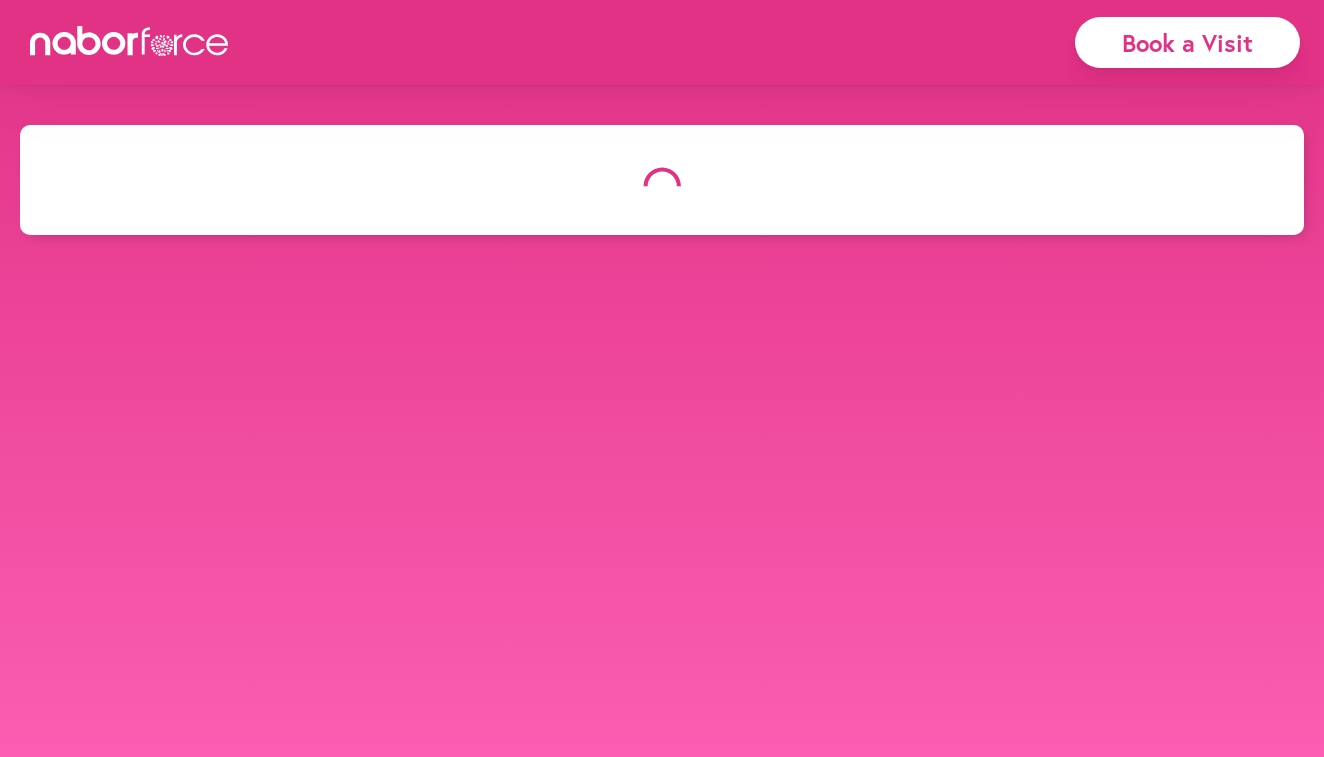 scroll, scrollTop: 0, scrollLeft: 0, axis: both 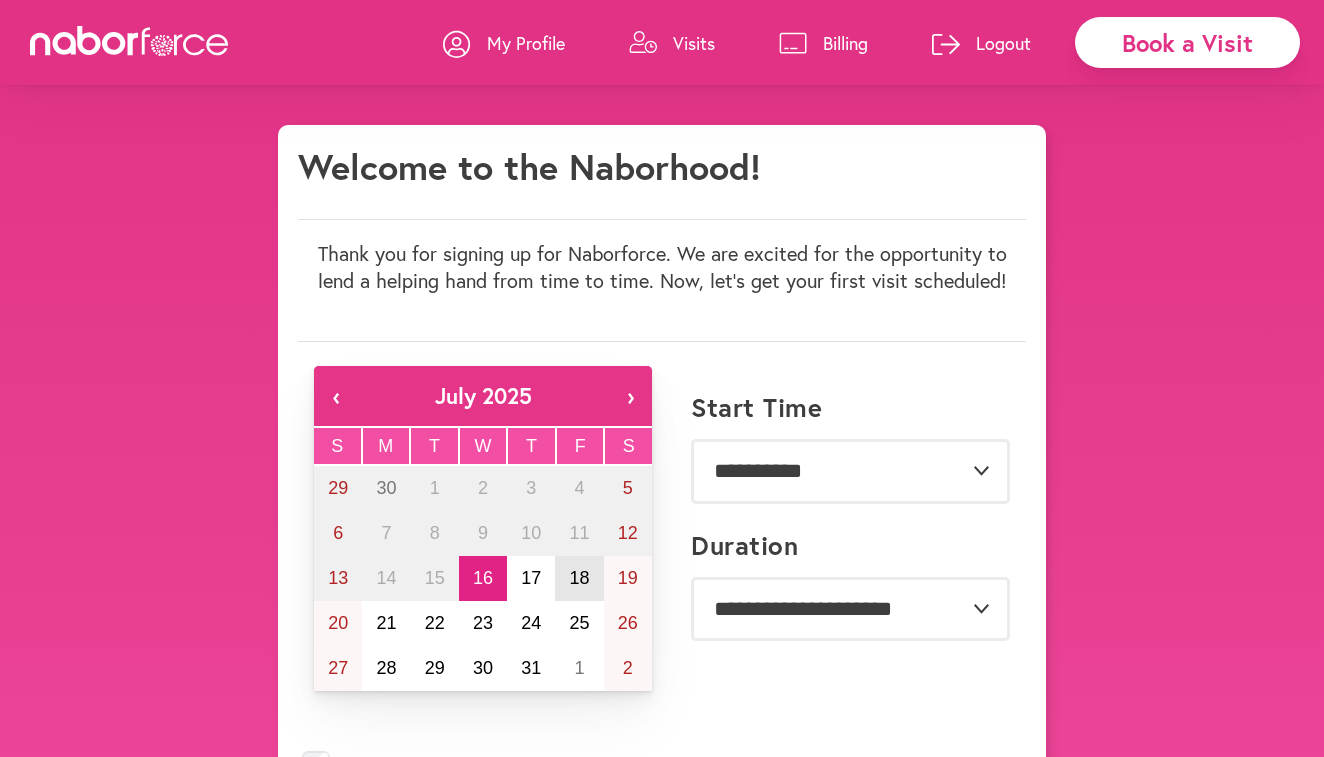 click on "18" at bounding box center [580, 578] 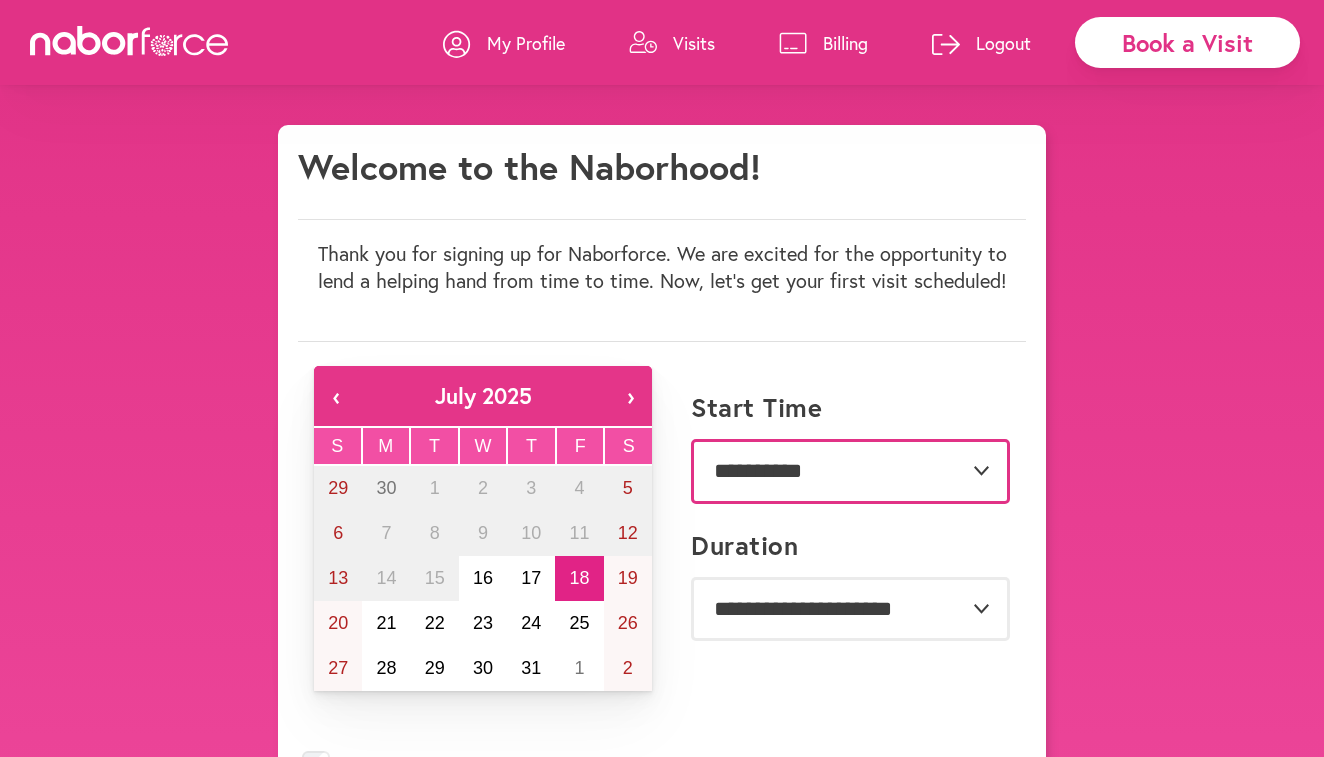 select on "*******" 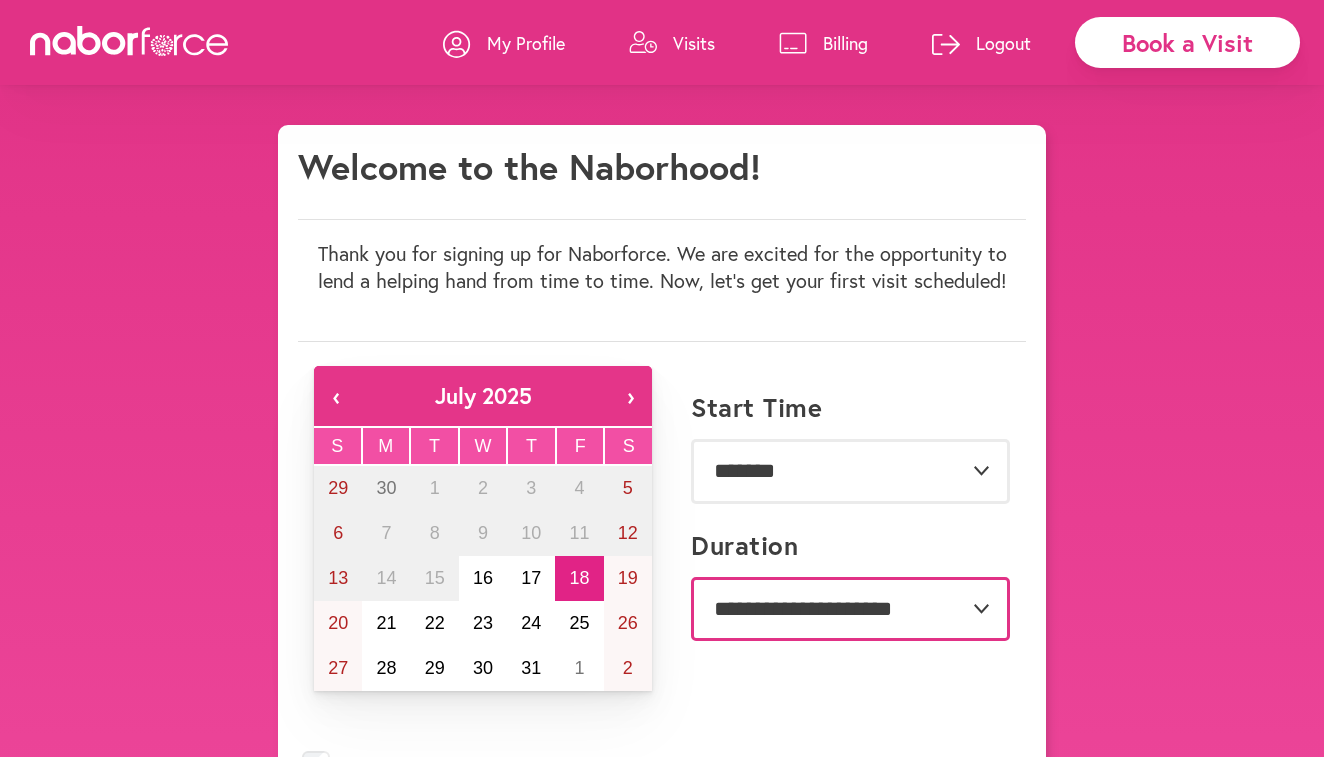 select on "***" 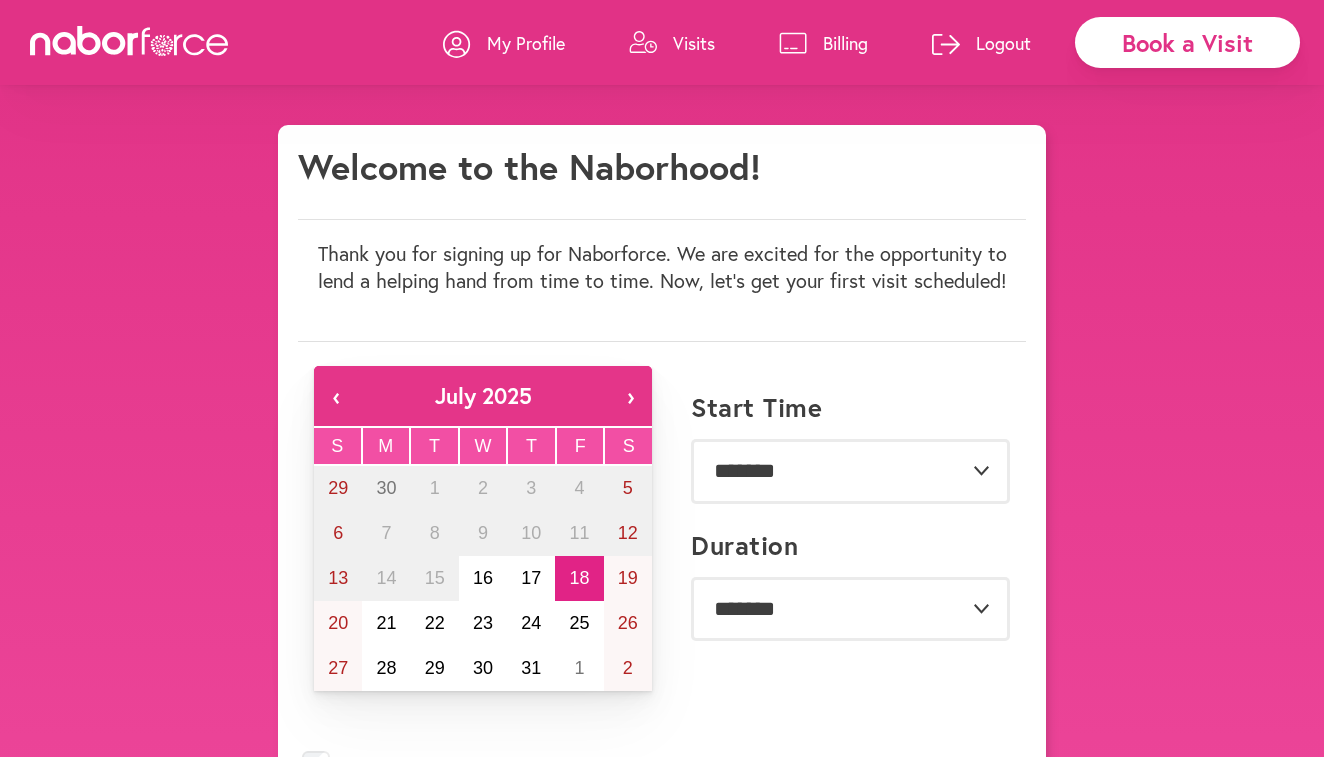 click on "Visits" at bounding box center (694, 43) 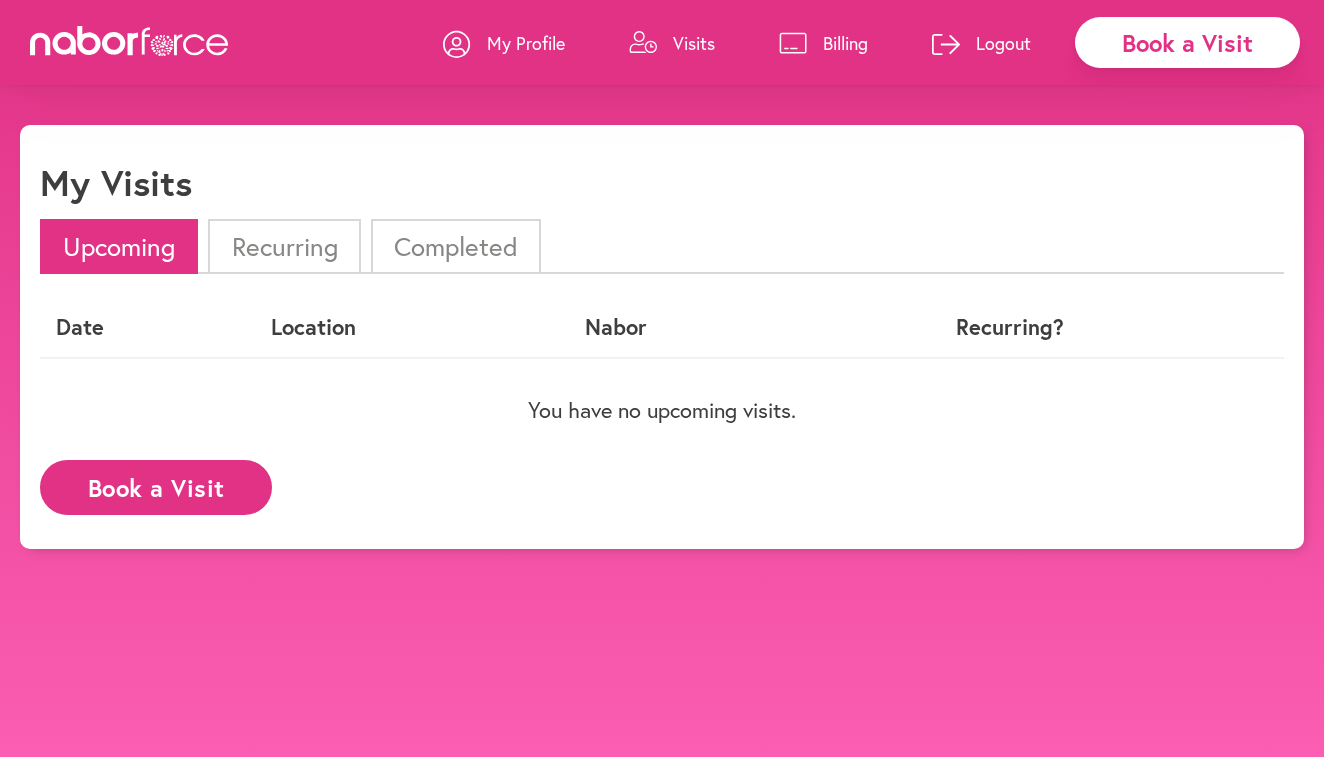 click on "Recurring" at bounding box center [284, 246] 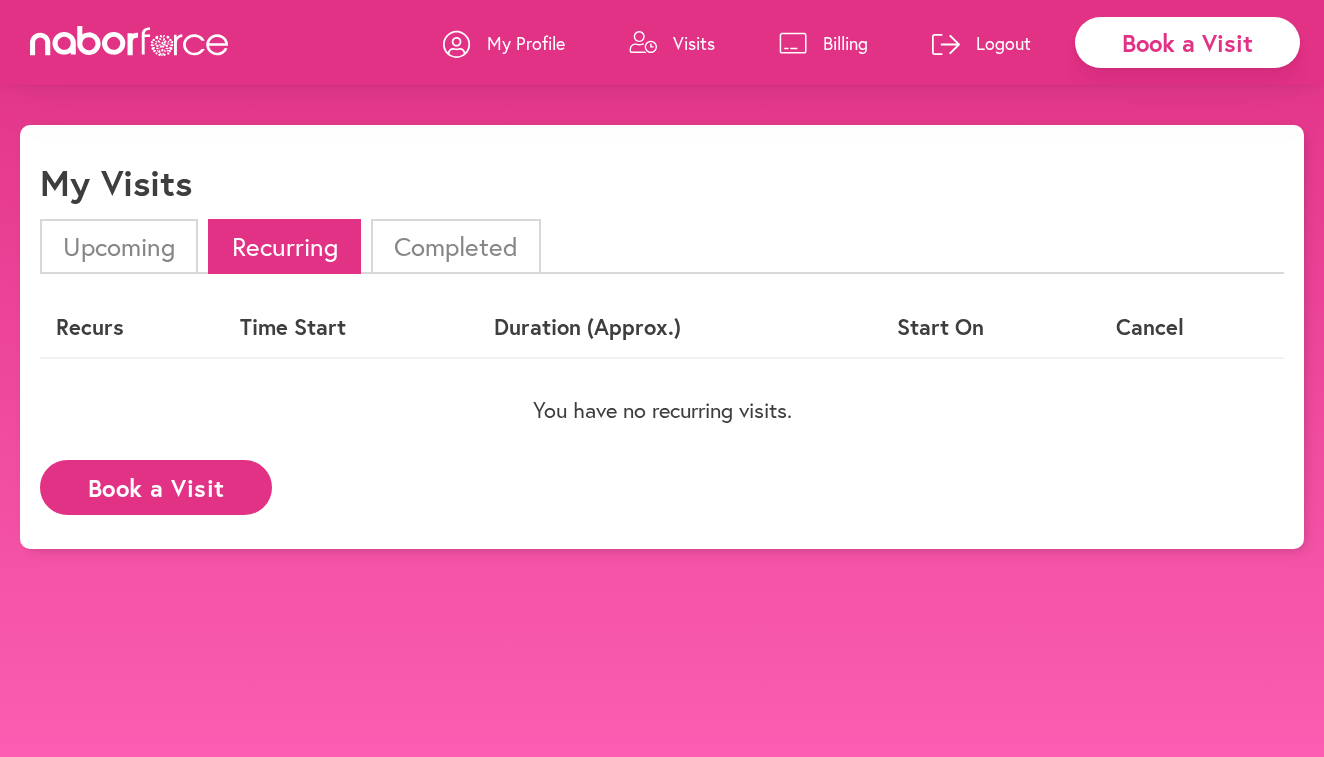 click on "Completed" at bounding box center [456, 246] 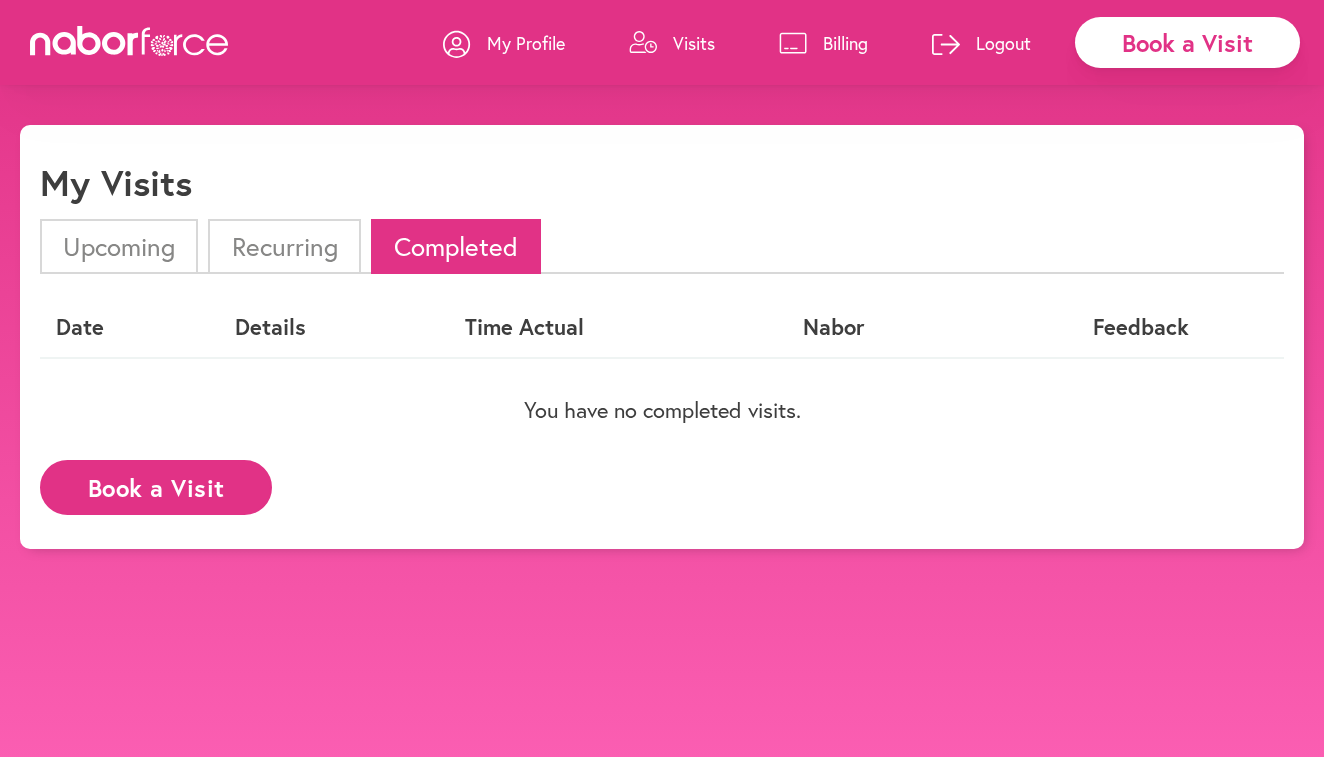 click on "Billing" at bounding box center (823, 43) 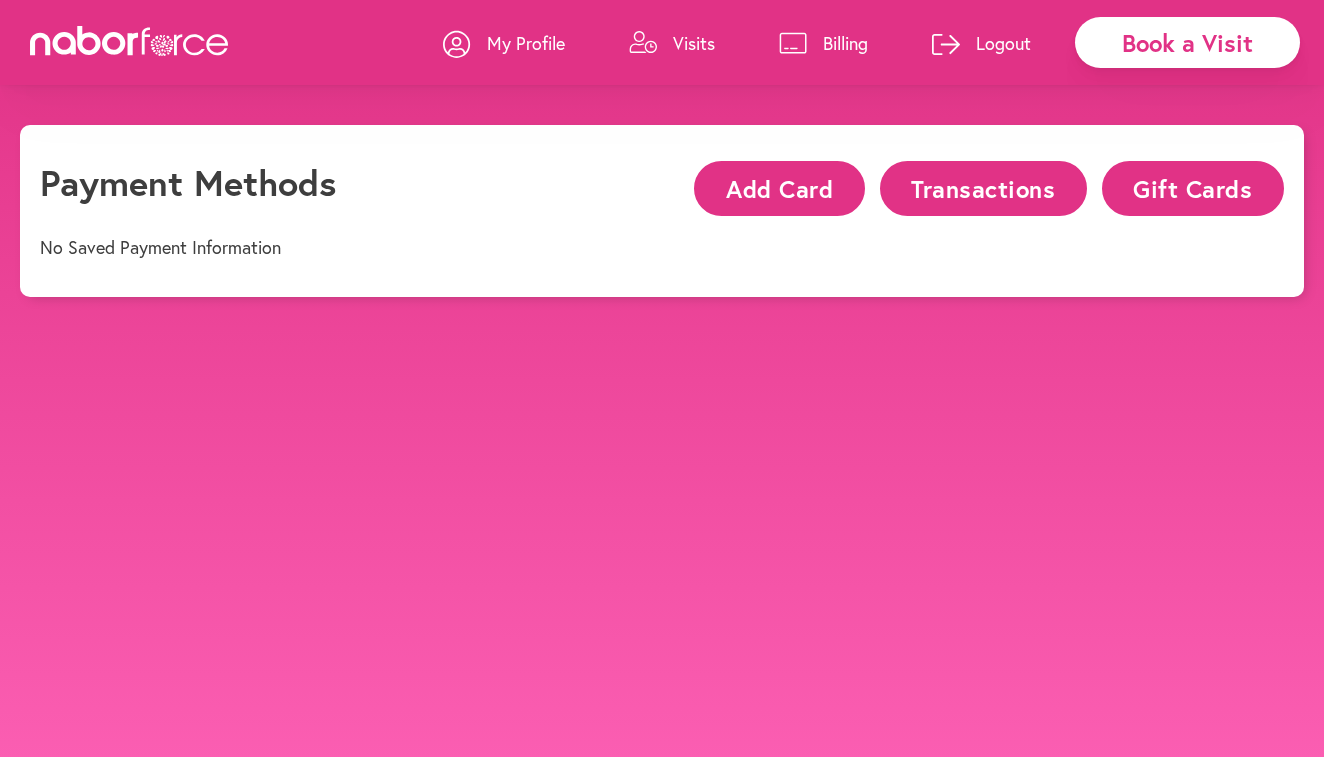 click on "My Profile" at bounding box center (526, 43) 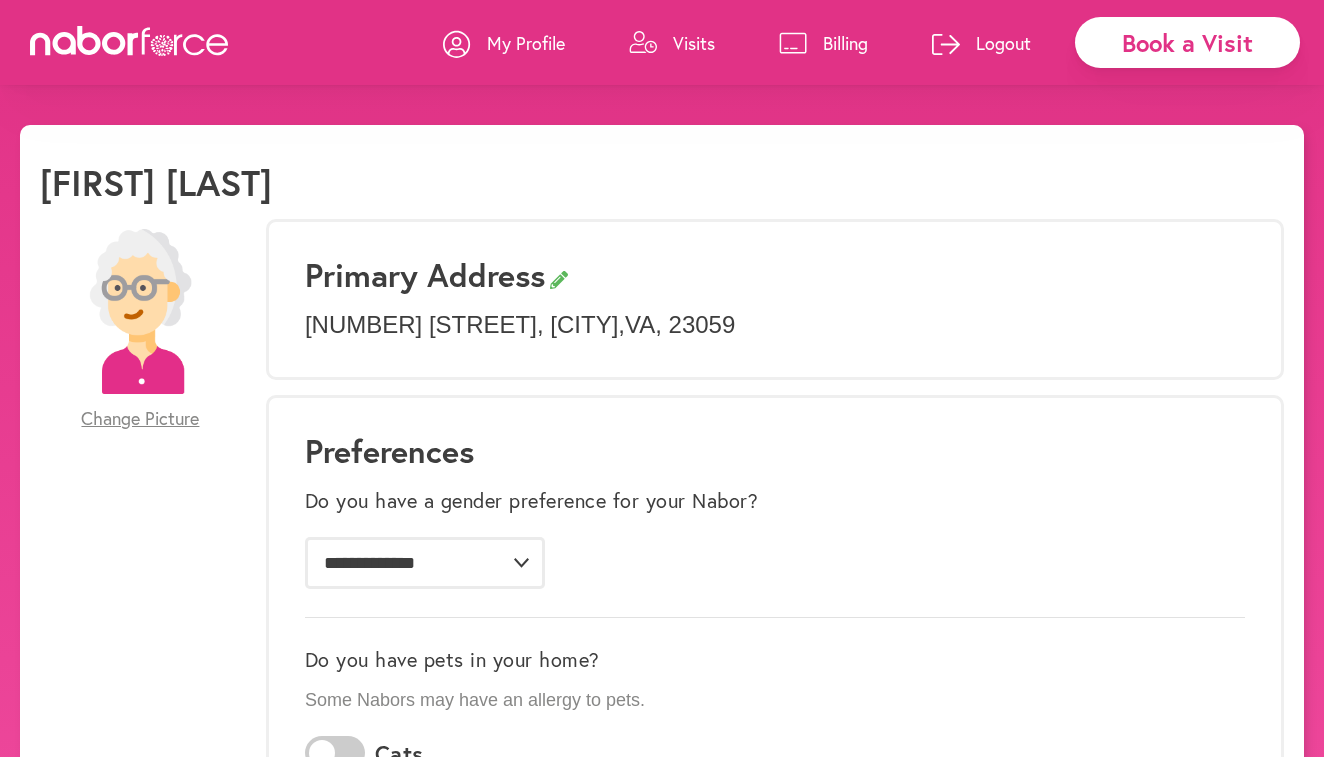 click on "Change Picture" at bounding box center (140, 419) 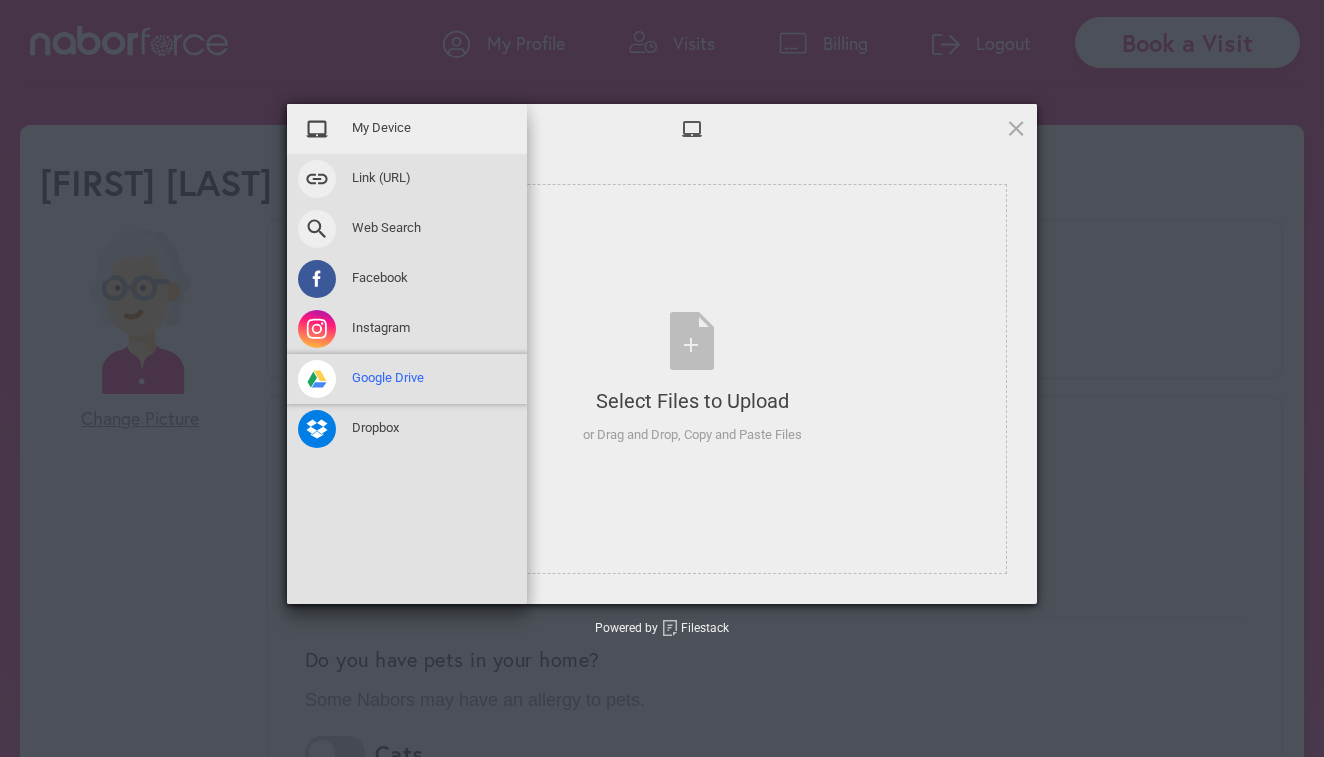 click at bounding box center (317, 379) 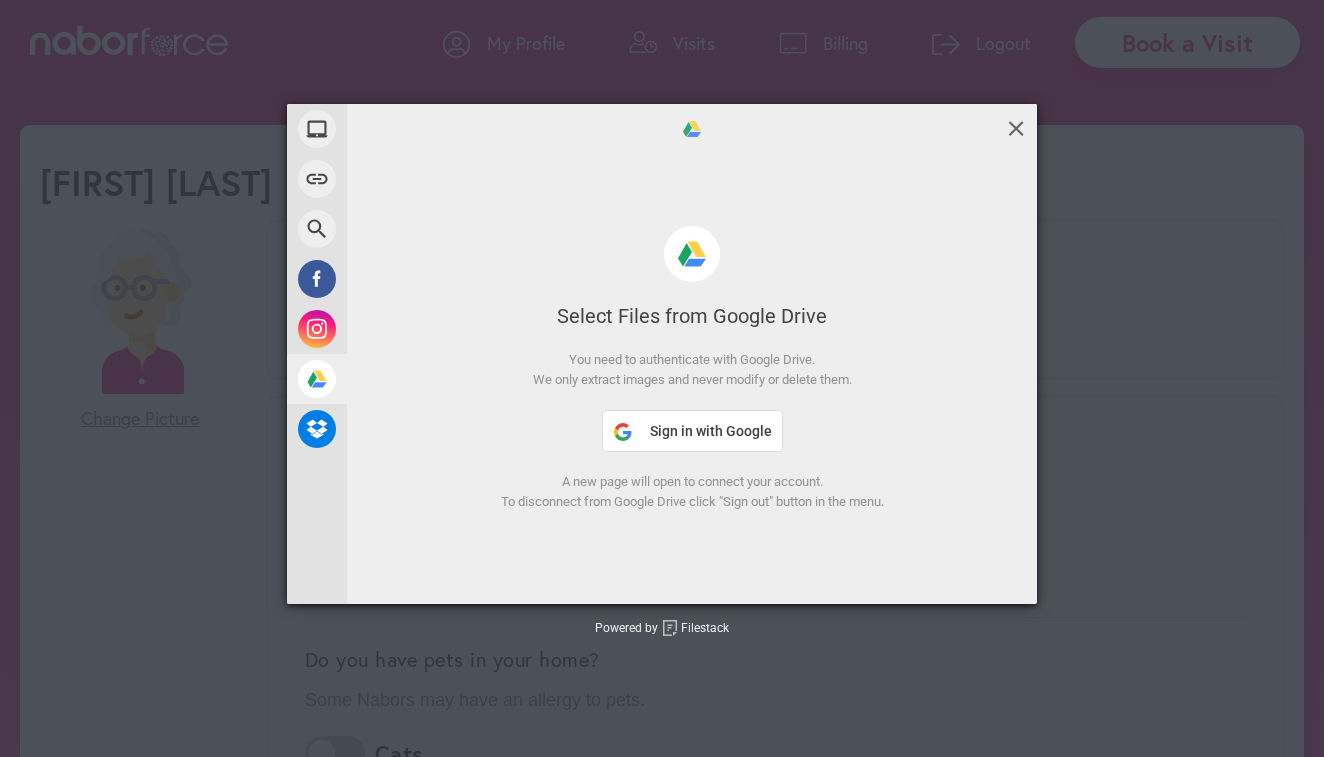 click at bounding box center (1016, 128) 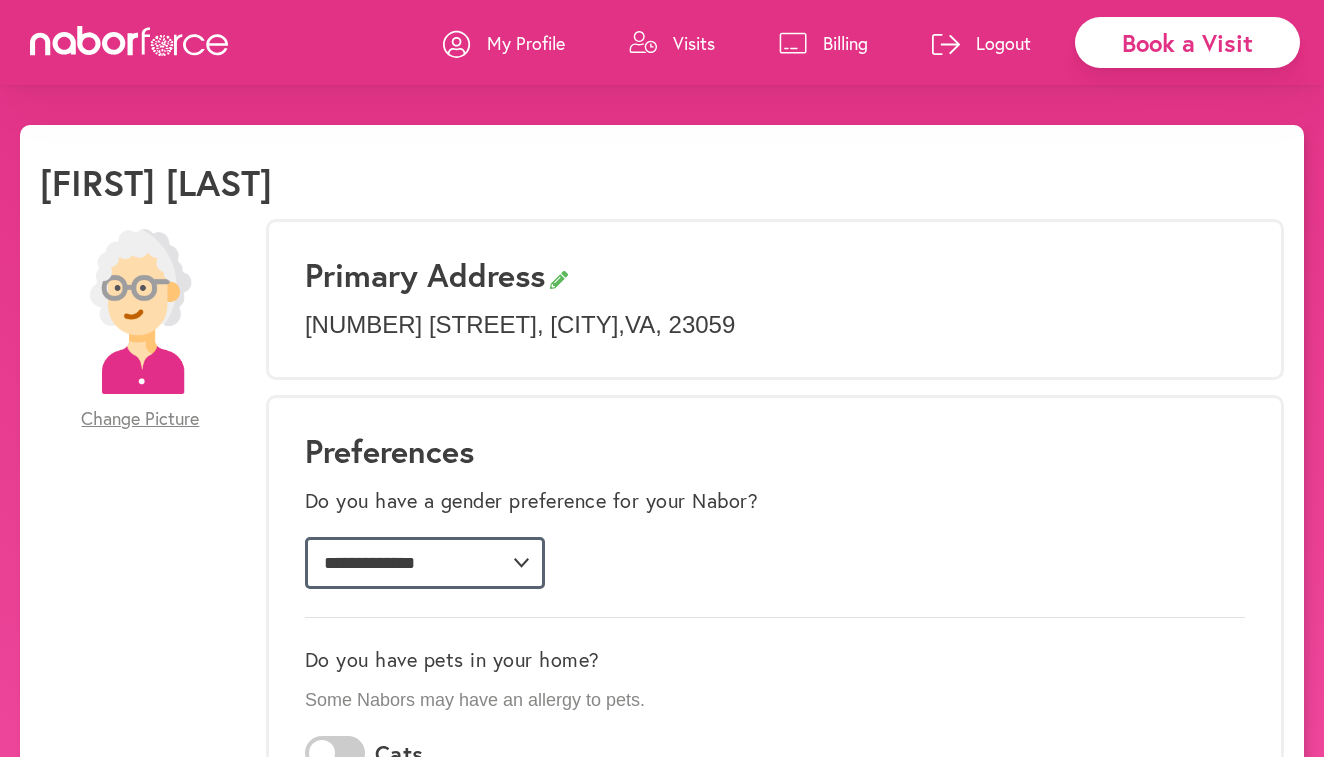 select on "*" 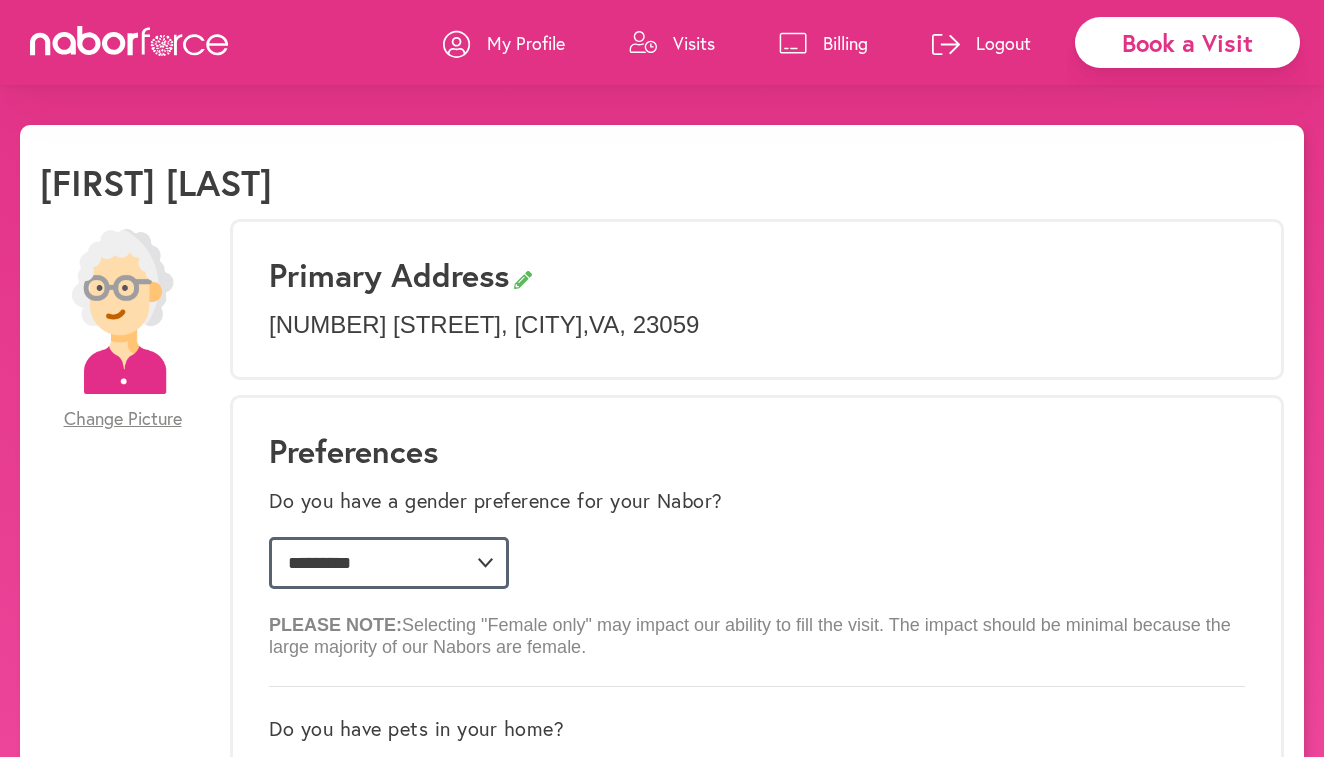 drag, startPoint x: 522, startPoint y: 560, endPoint x: 624, endPoint y: 645, distance: 132.77425 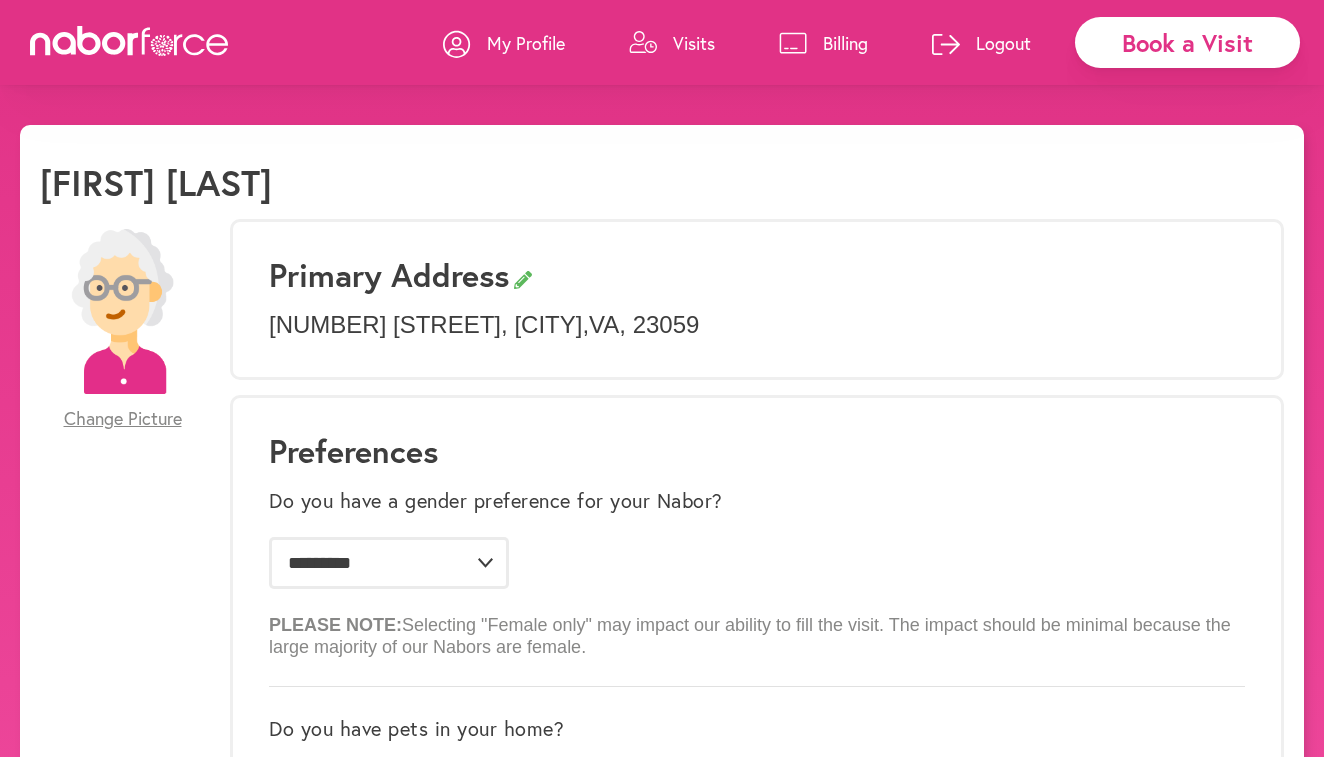 scroll, scrollTop: 655, scrollLeft: 0, axis: vertical 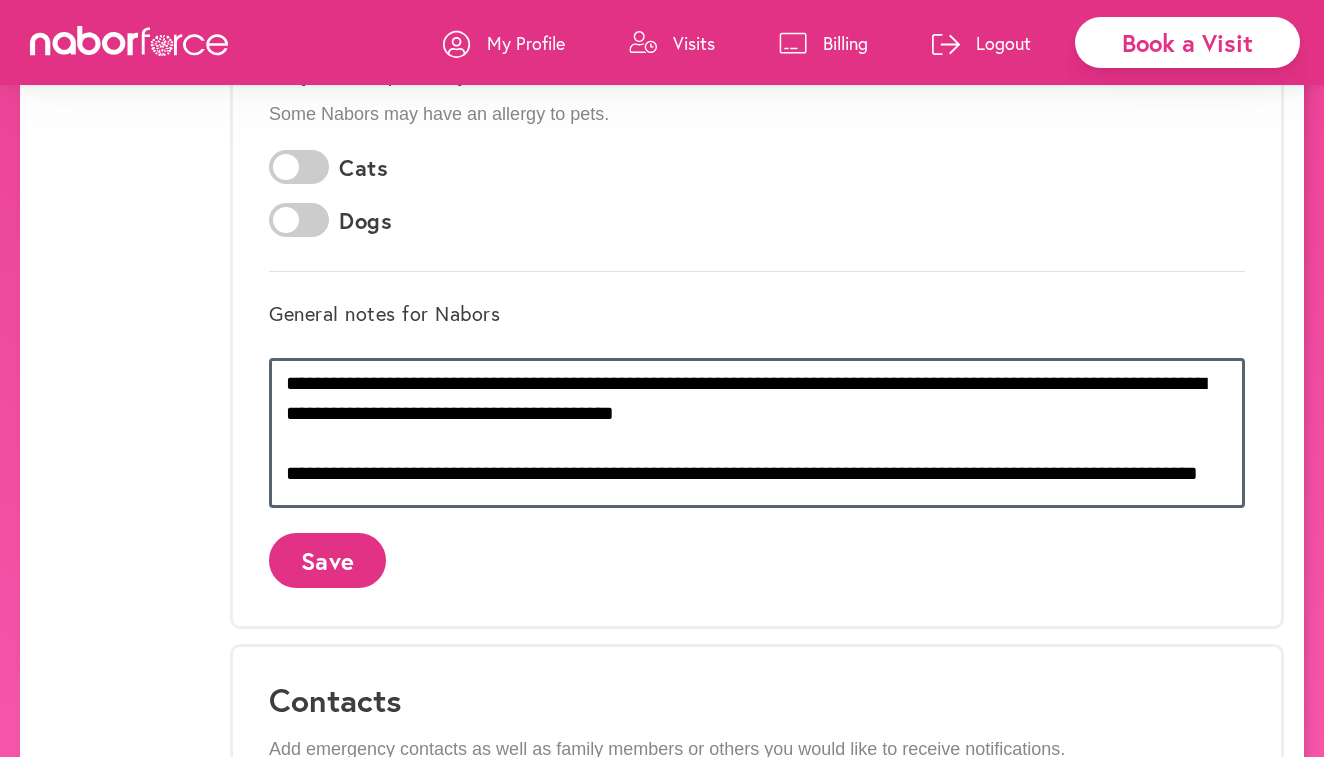 click on "**********" at bounding box center (757, 433) 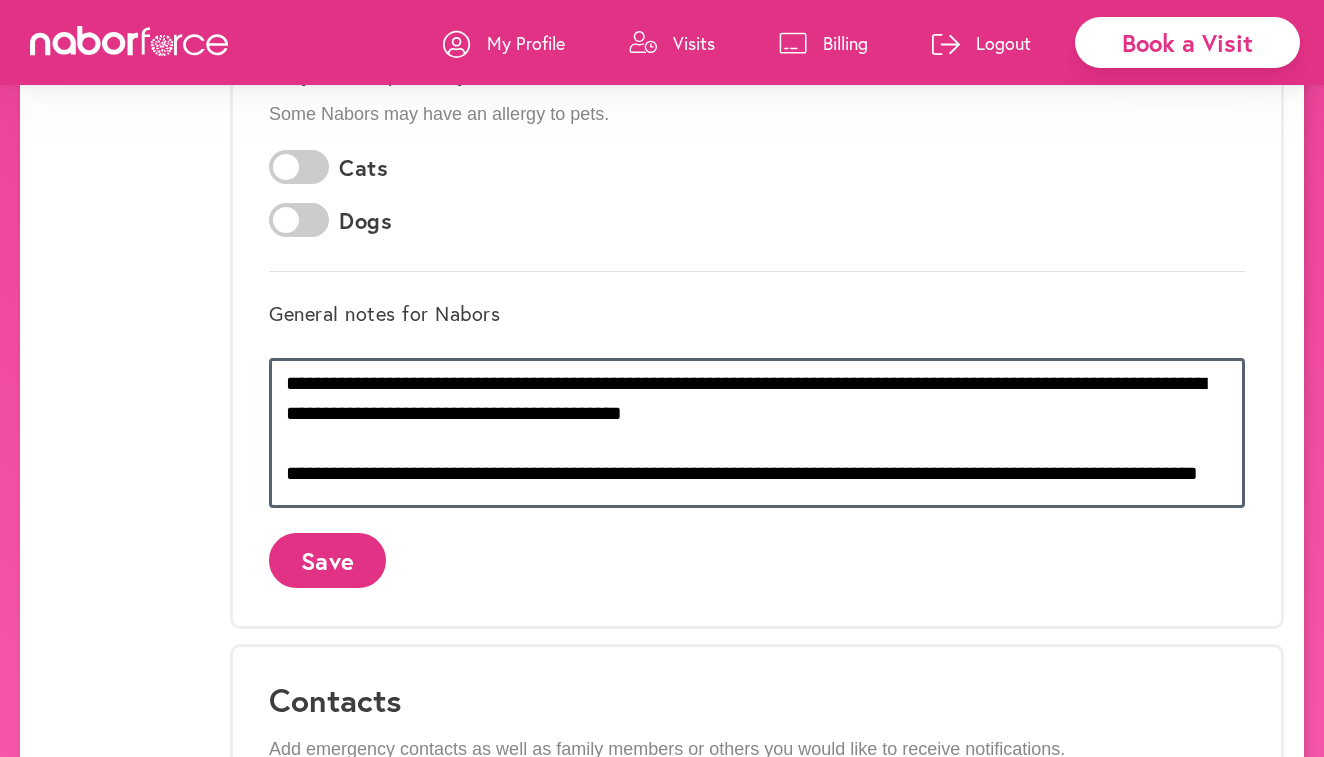 scroll, scrollTop: 8, scrollLeft: 0, axis: vertical 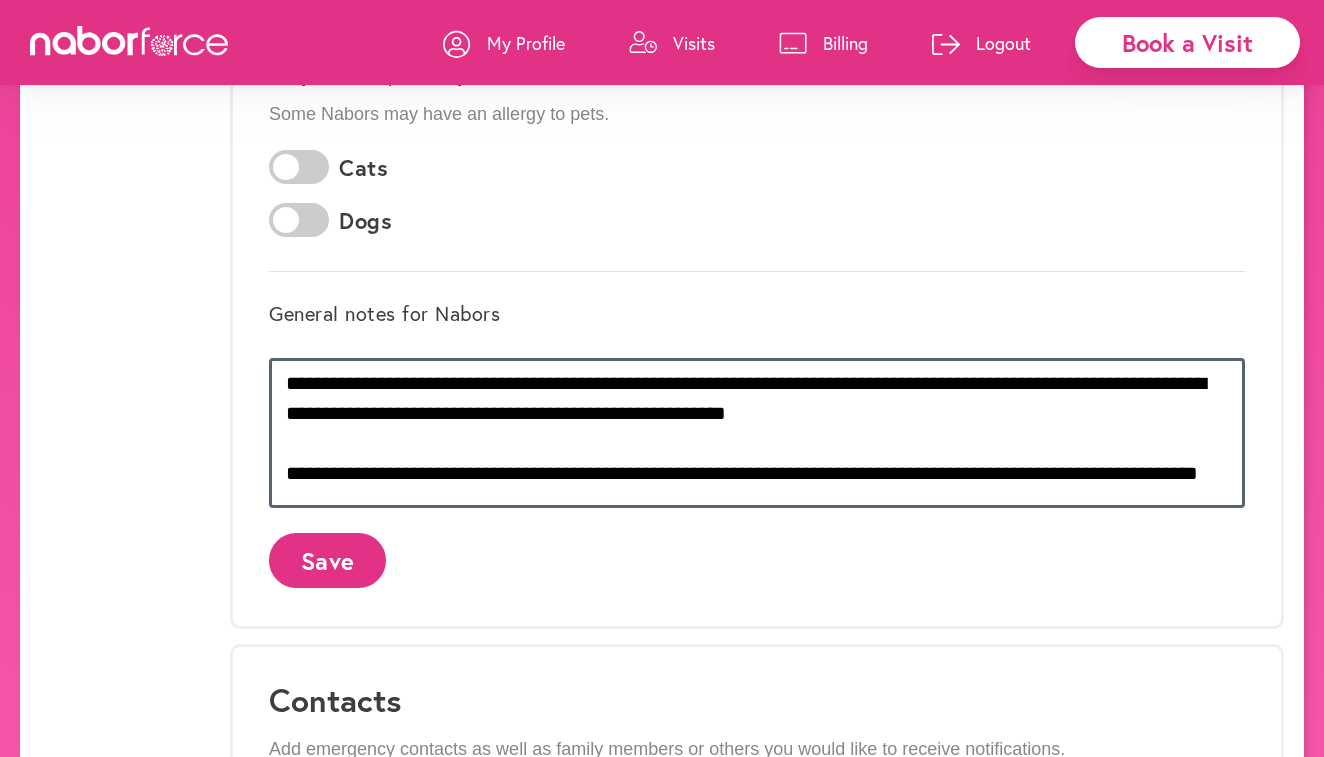 click on "**********" at bounding box center (757, 433) 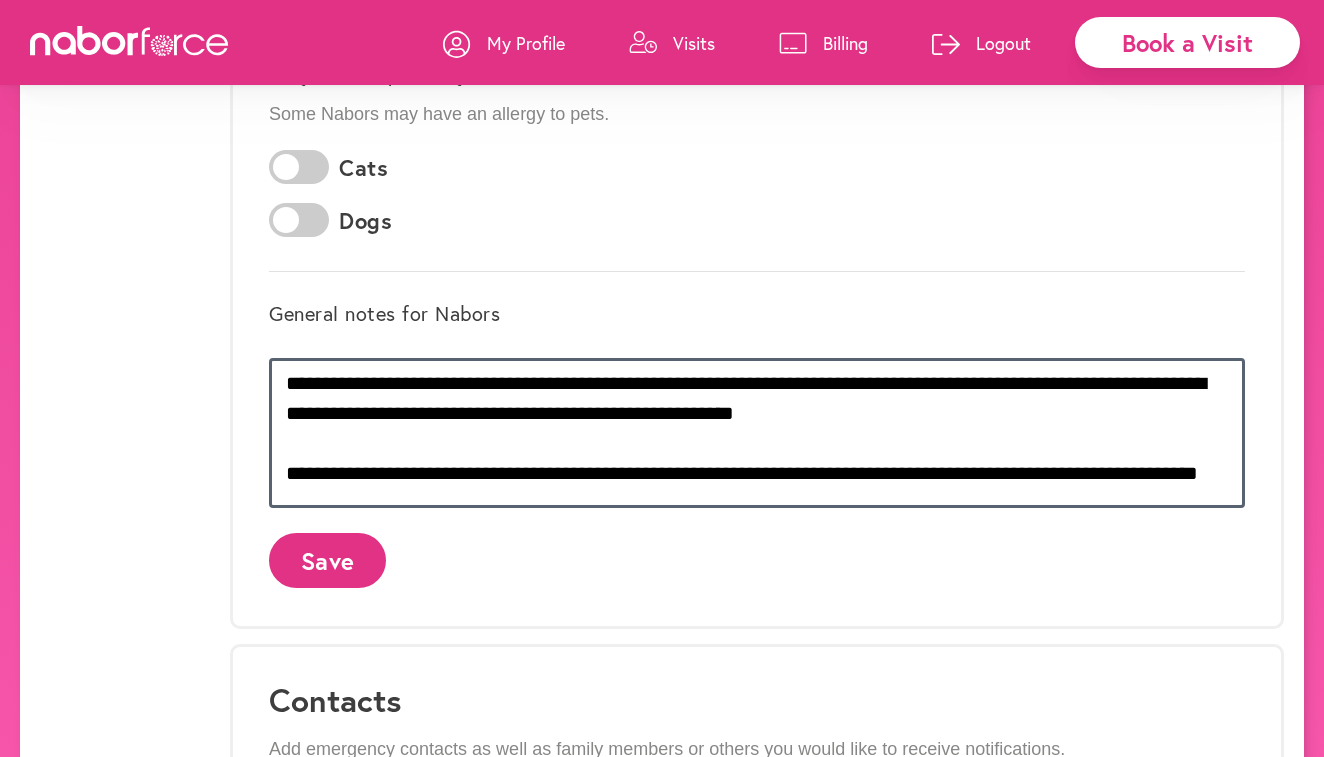 click on "**********" at bounding box center (757, 433) 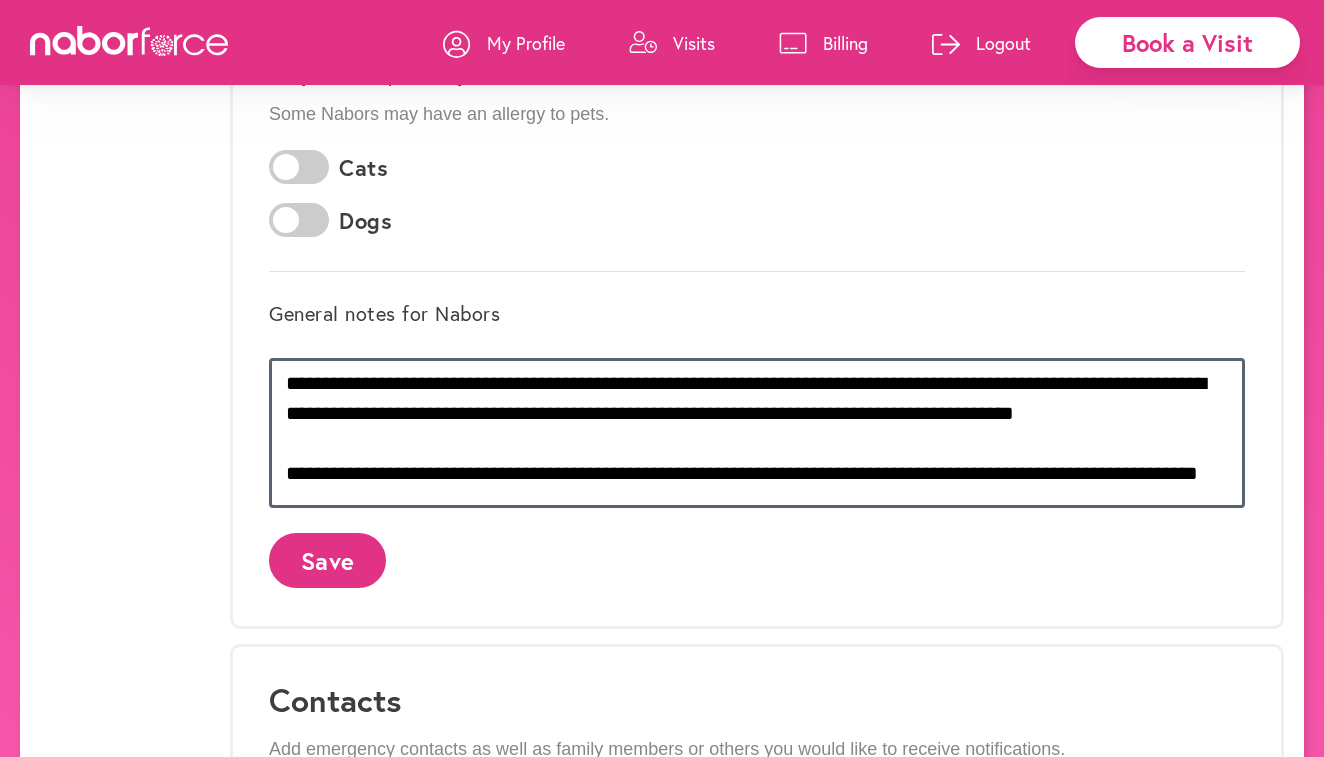 click on "**********" at bounding box center (757, 433) 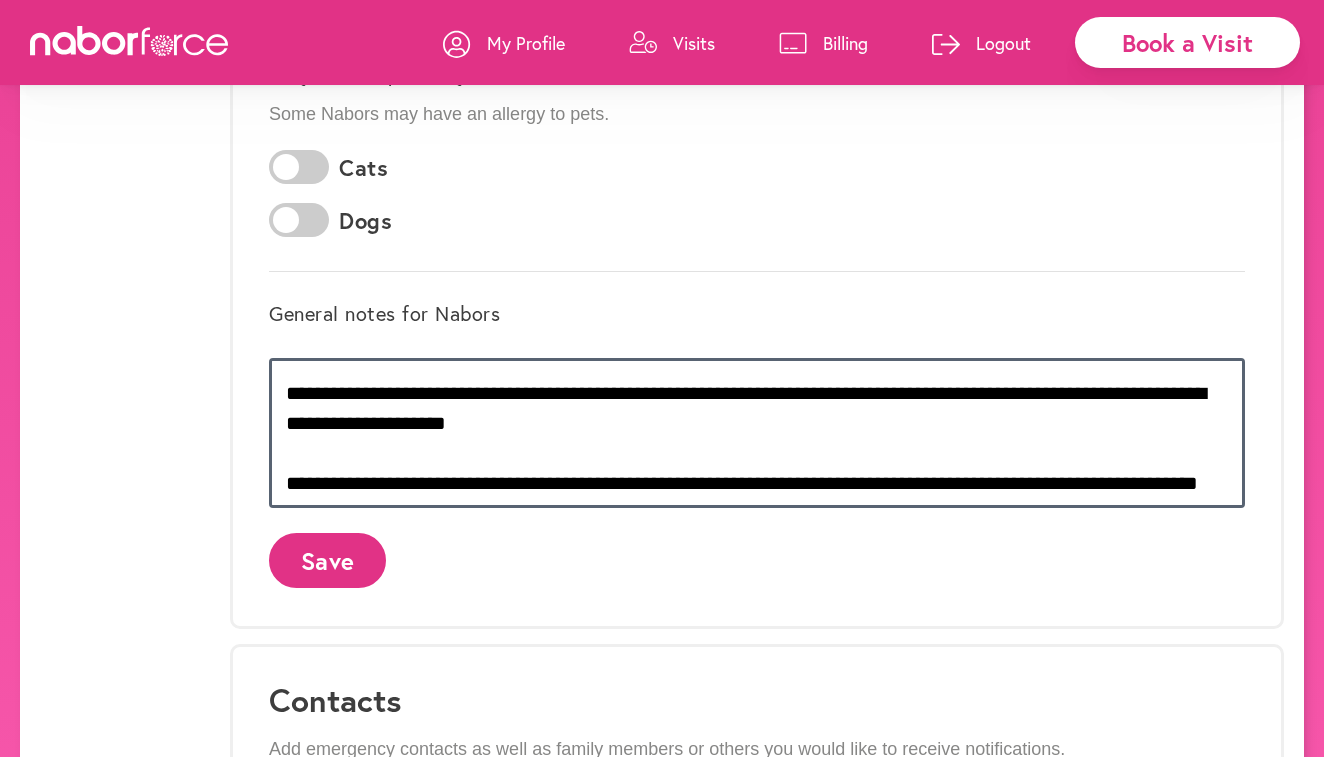 scroll, scrollTop: 312, scrollLeft: 0, axis: vertical 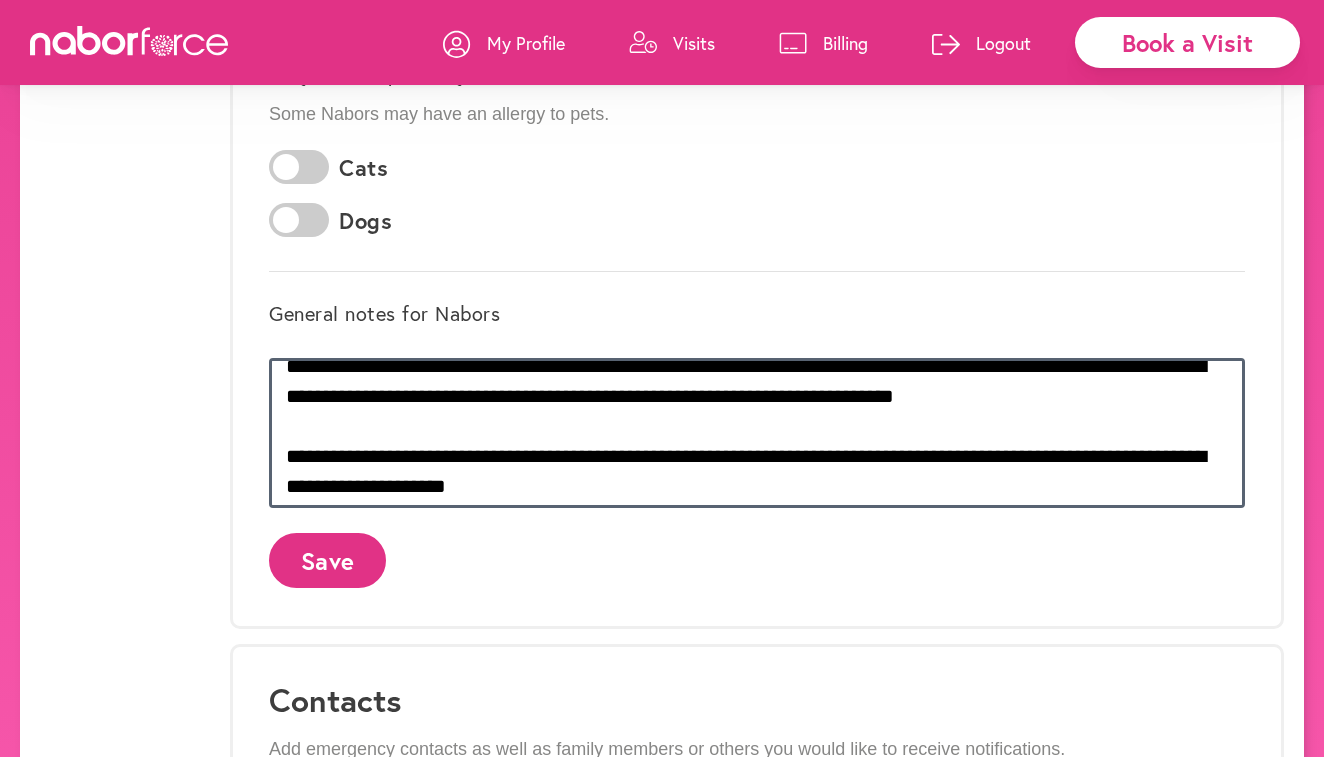 click on "**********" at bounding box center (757, 433) 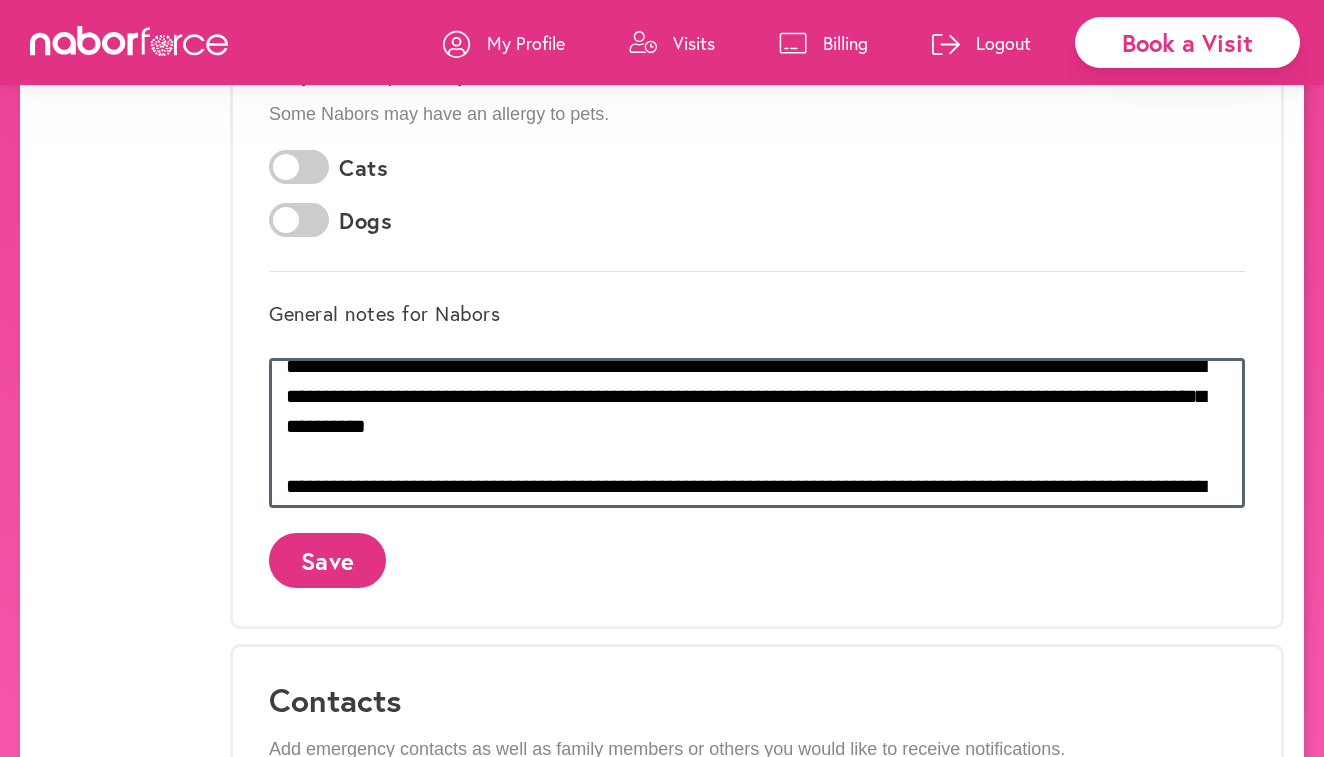 click on "**********" at bounding box center [757, 433] 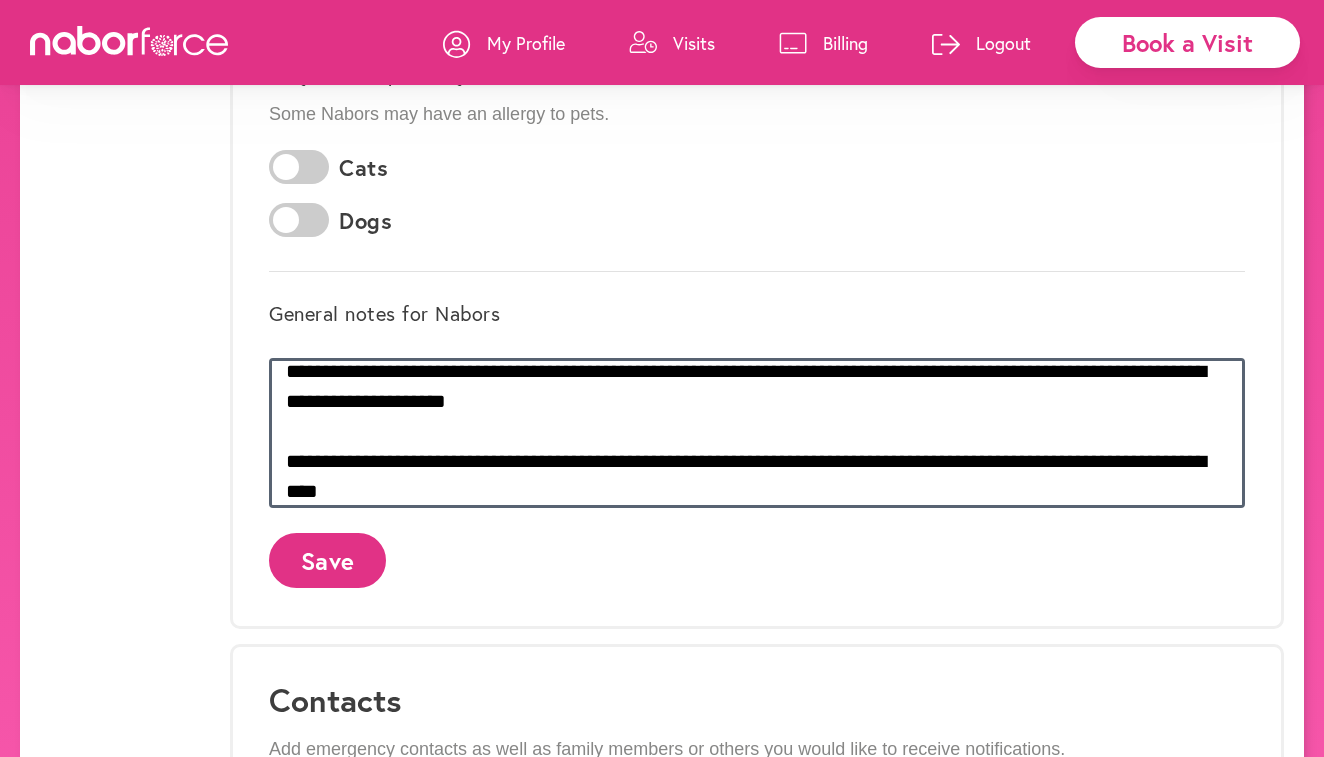 scroll, scrollTop: 350, scrollLeft: 0, axis: vertical 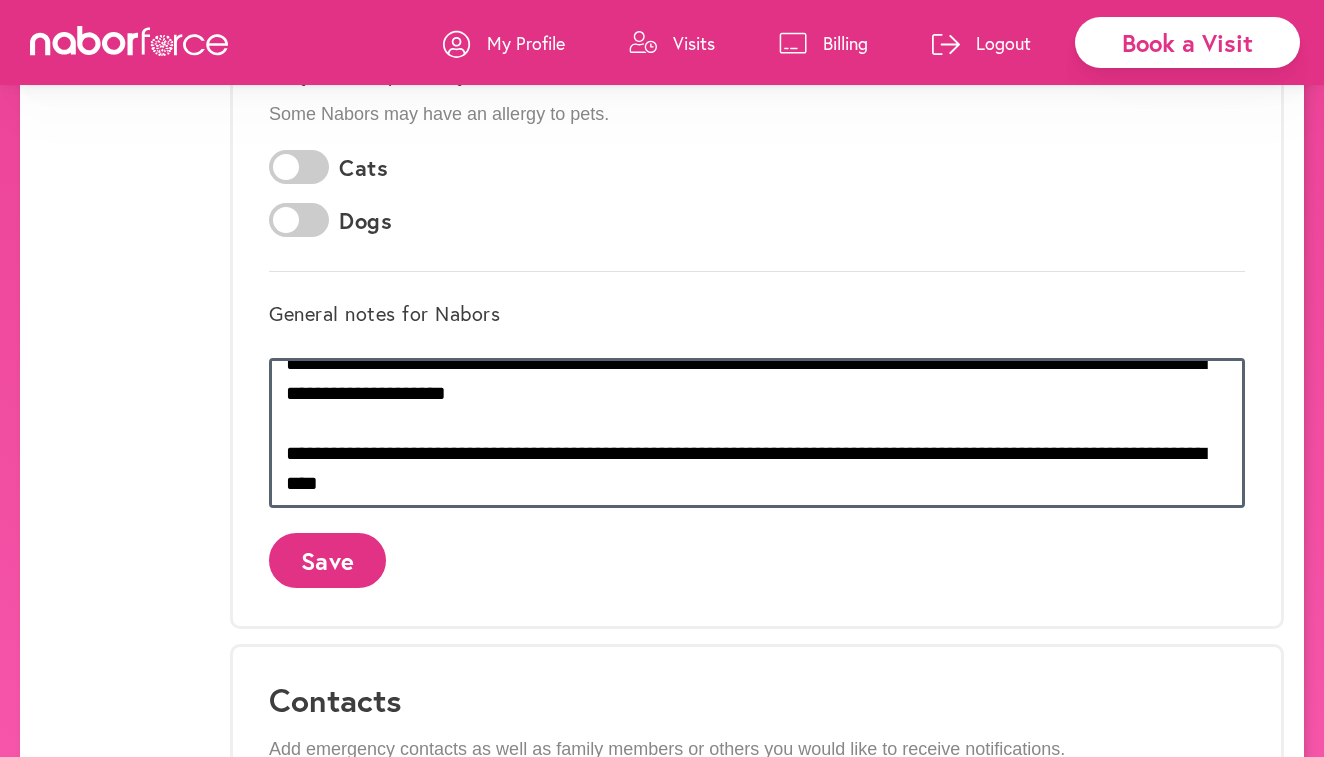click on "**********" at bounding box center [757, 433] 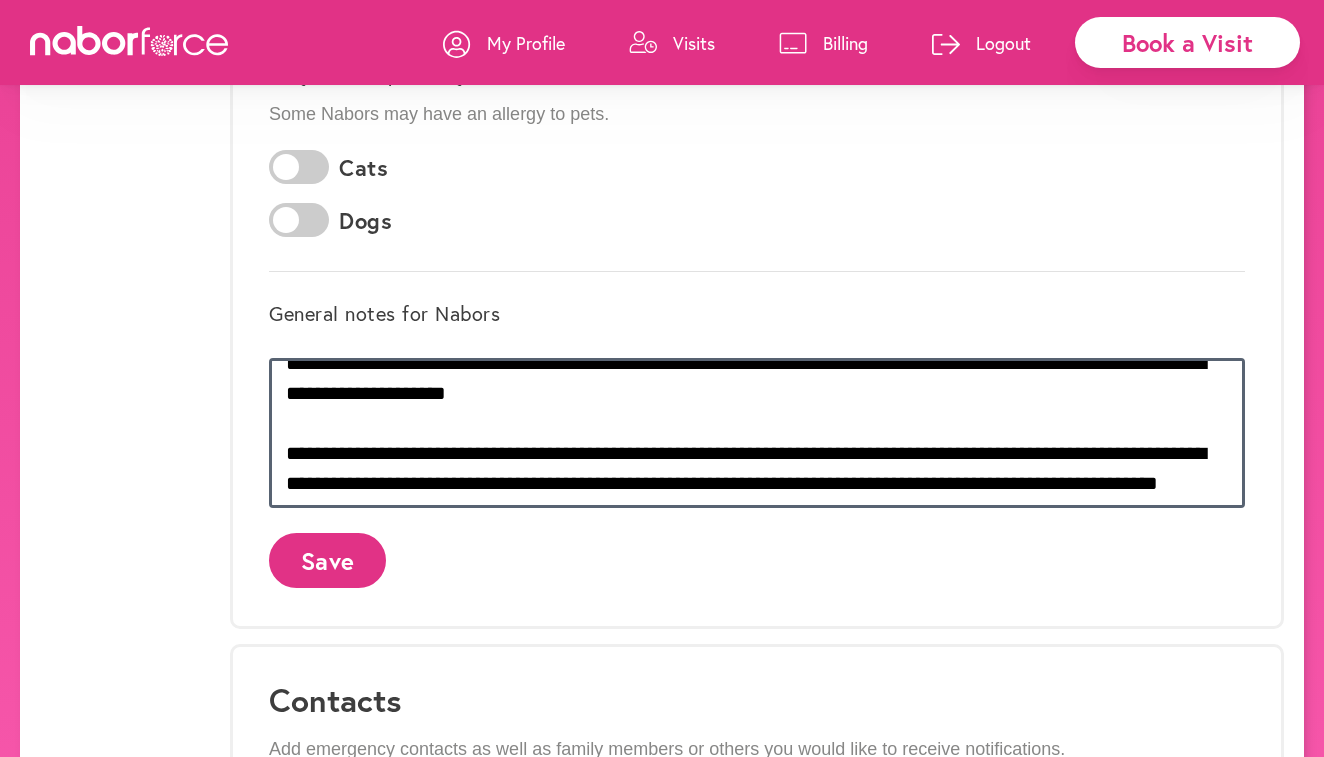 scroll, scrollTop: 372, scrollLeft: 0, axis: vertical 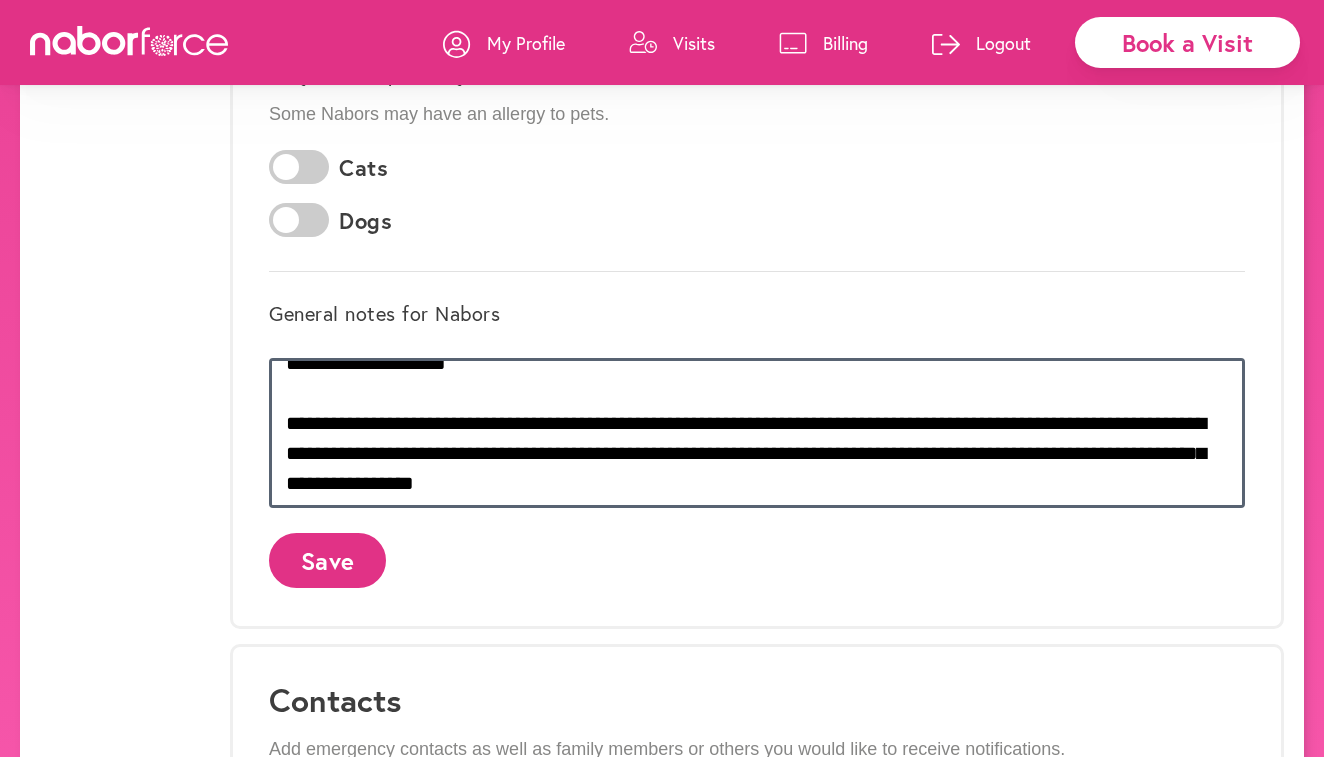 type on "**********" 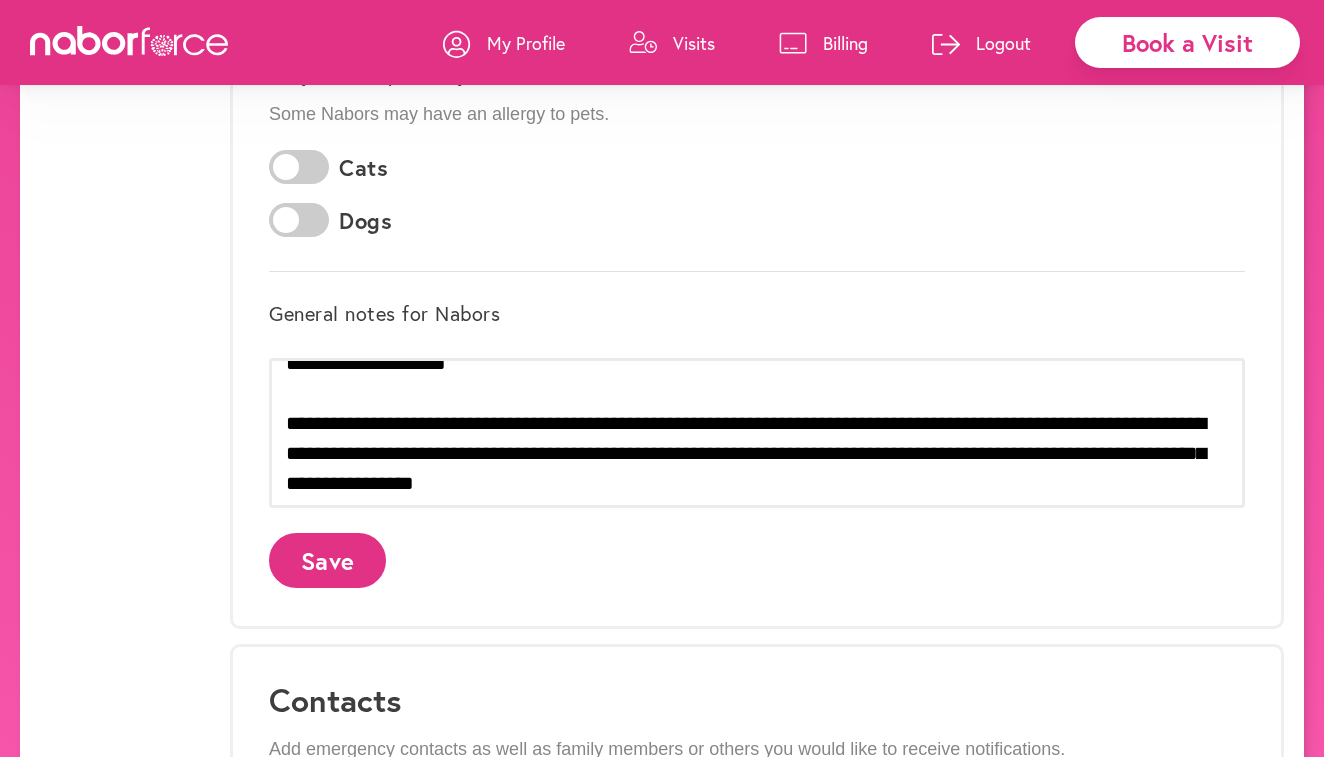 click on "Save" 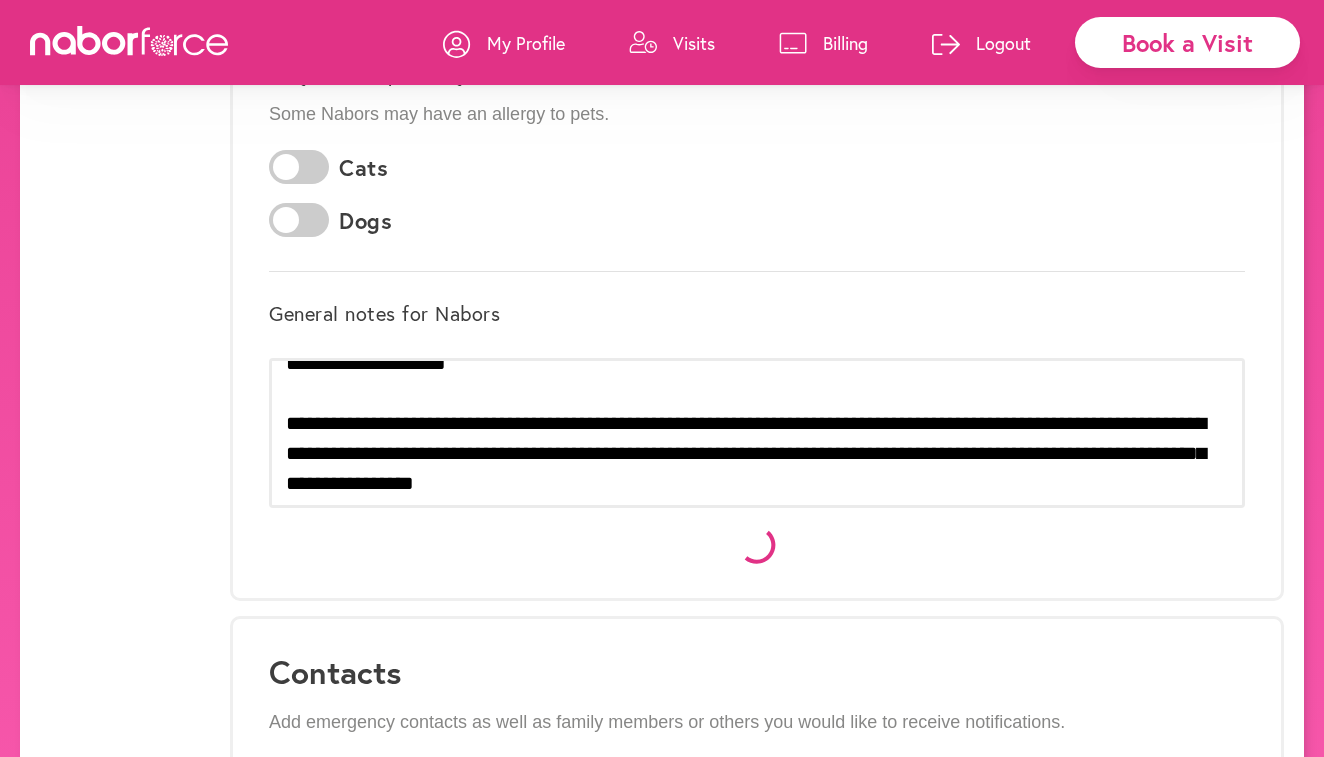 scroll, scrollTop: 0, scrollLeft: 0, axis: both 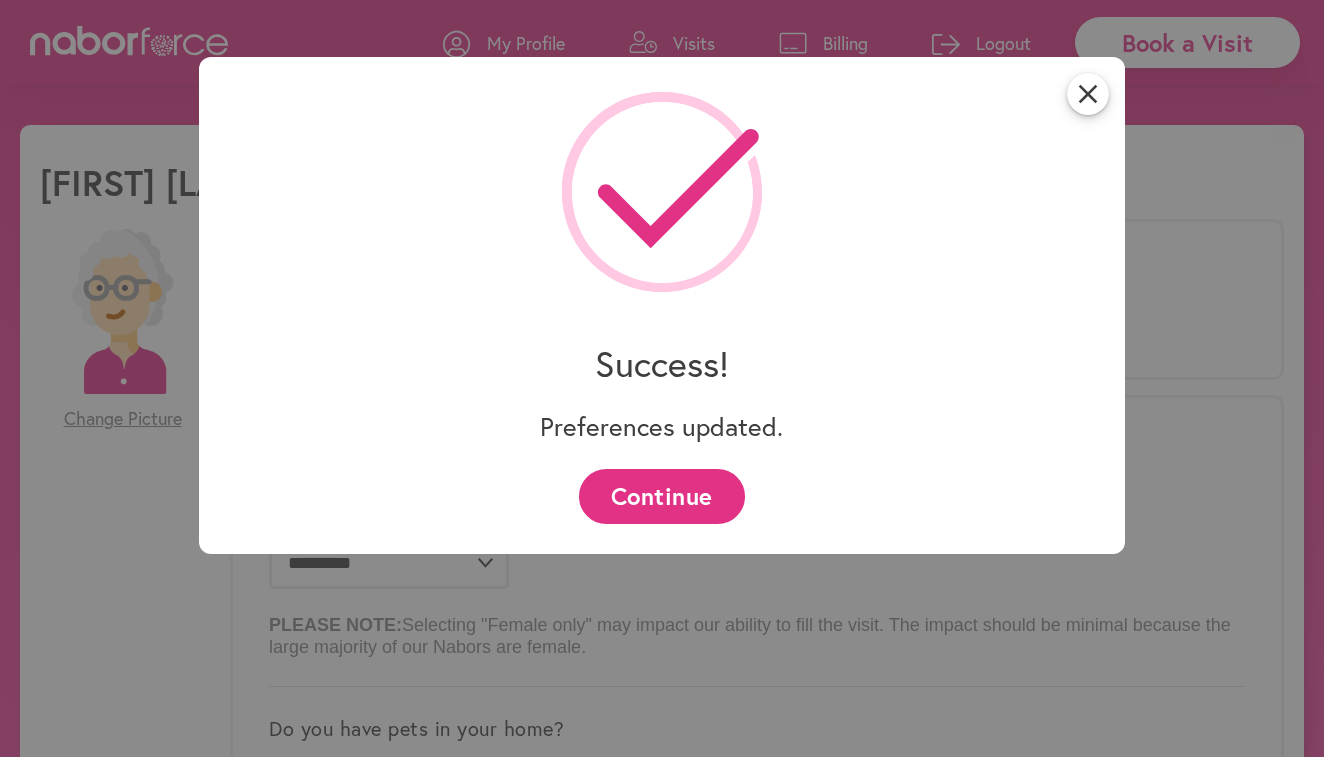click on "Continue" at bounding box center [661, 496] 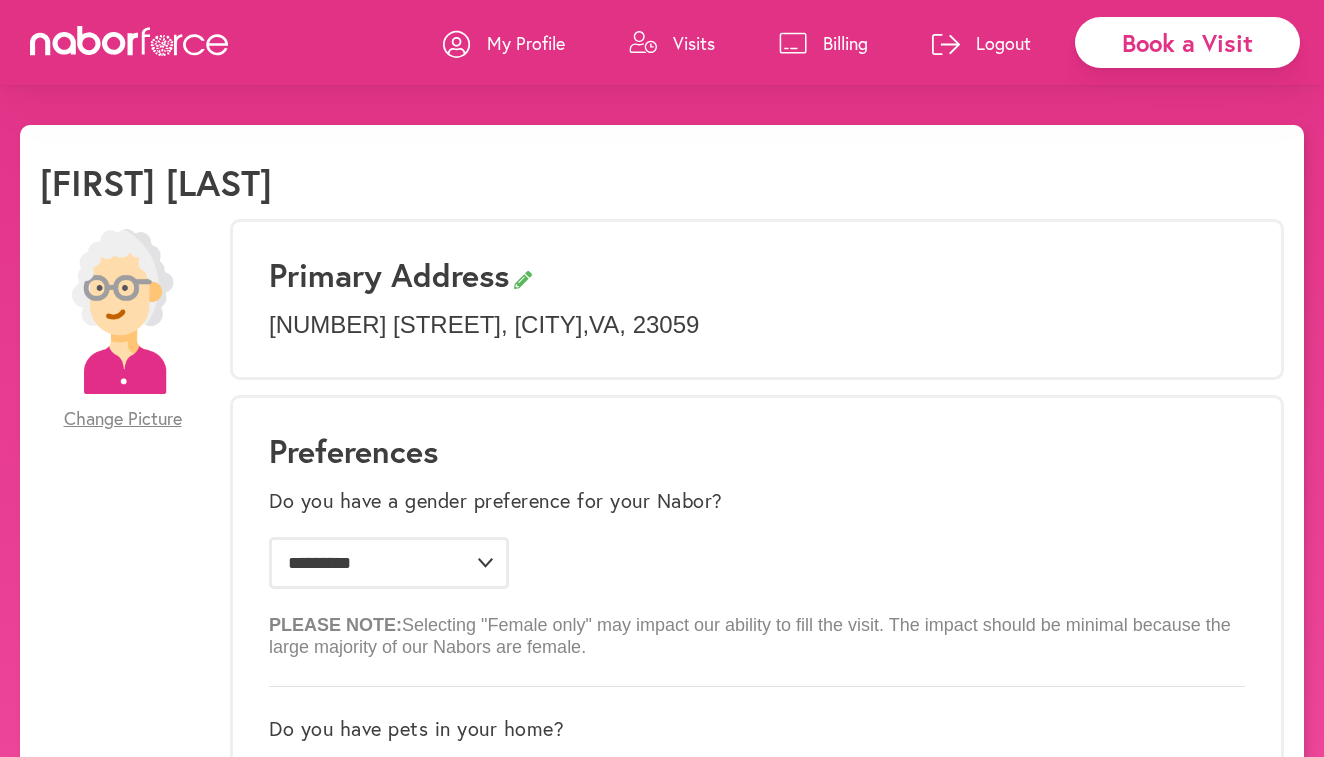 click on "Visits" at bounding box center [694, 43] 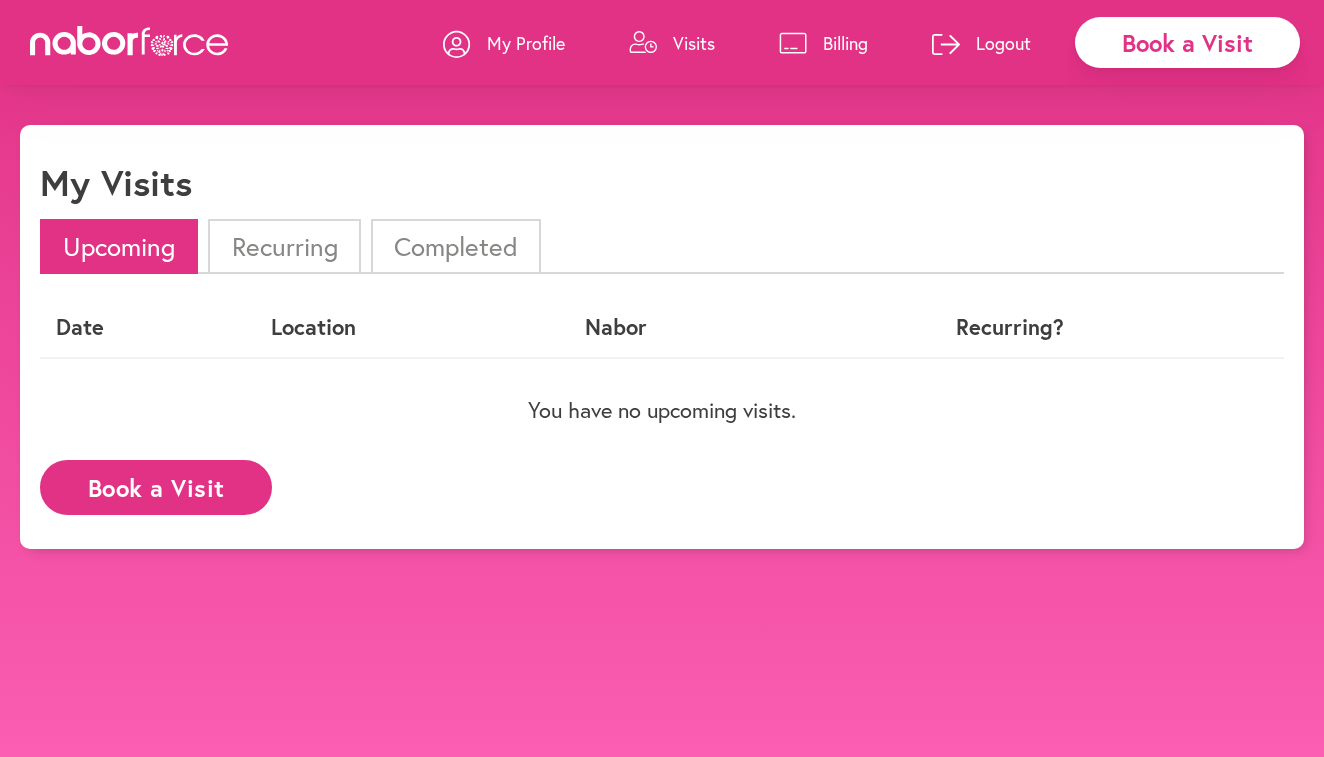click on "Book a Visit" at bounding box center (156, 487) 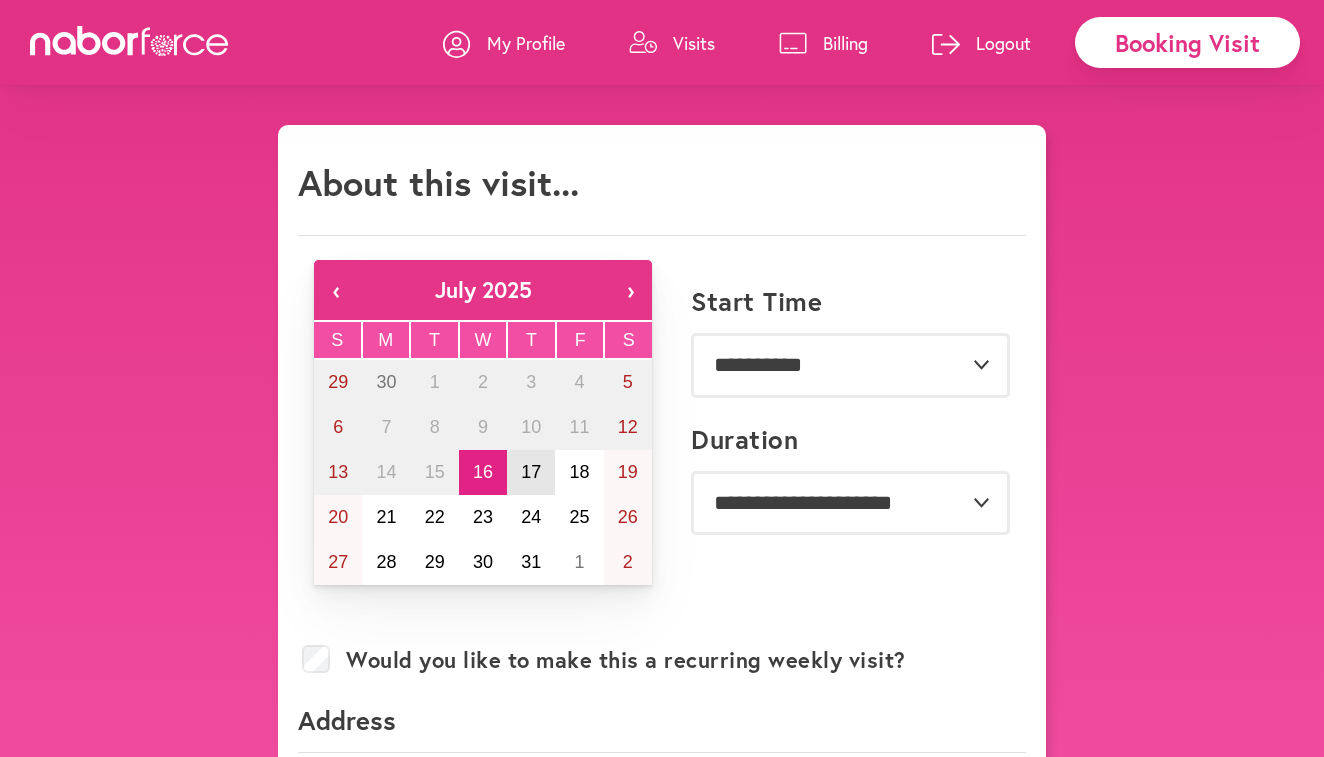 click on "17" at bounding box center (531, 472) 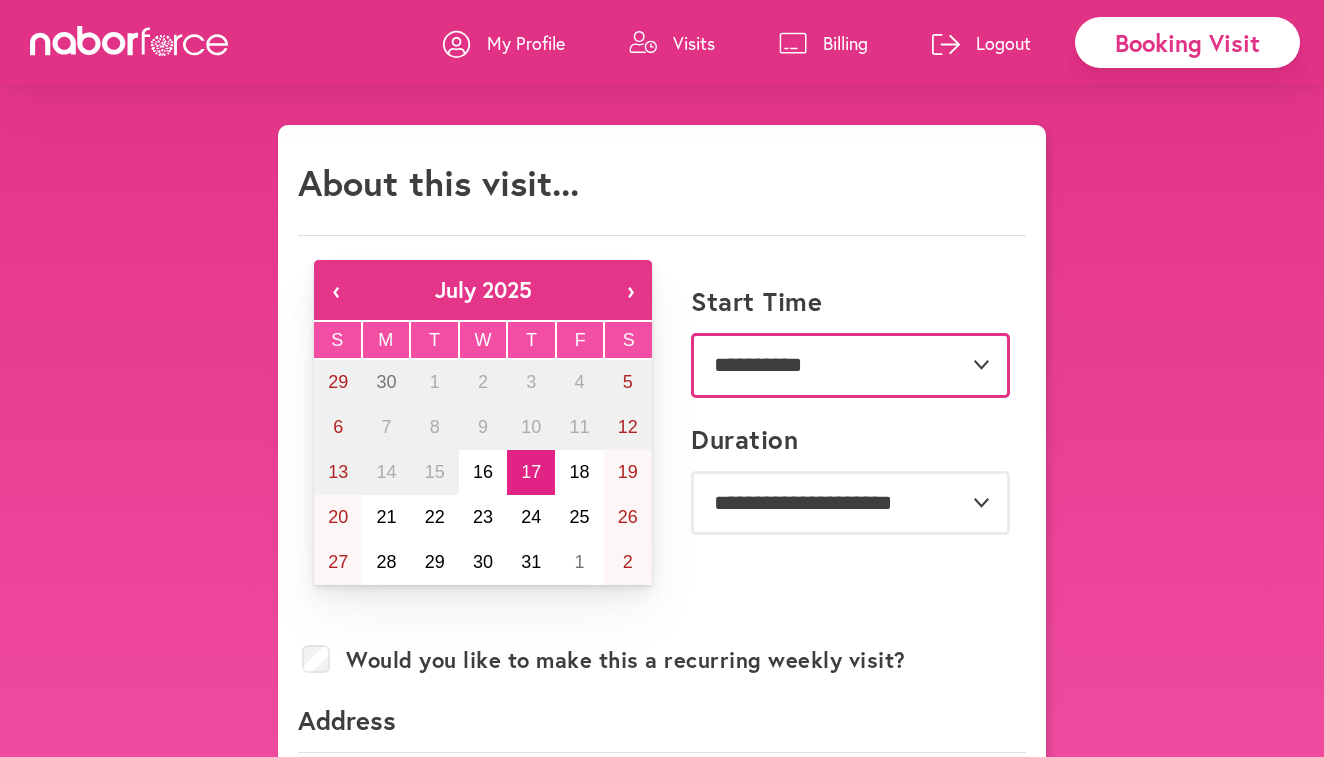 select on "*******" 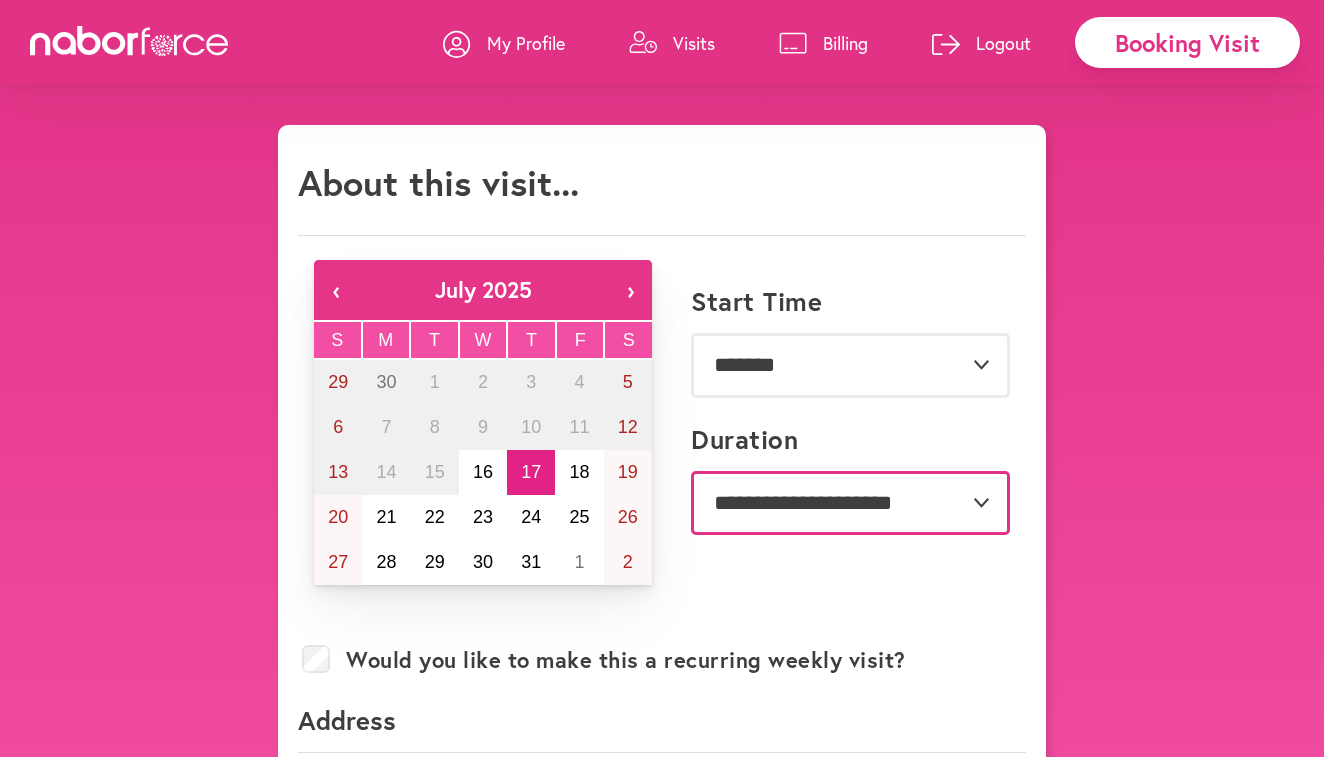 select on "***" 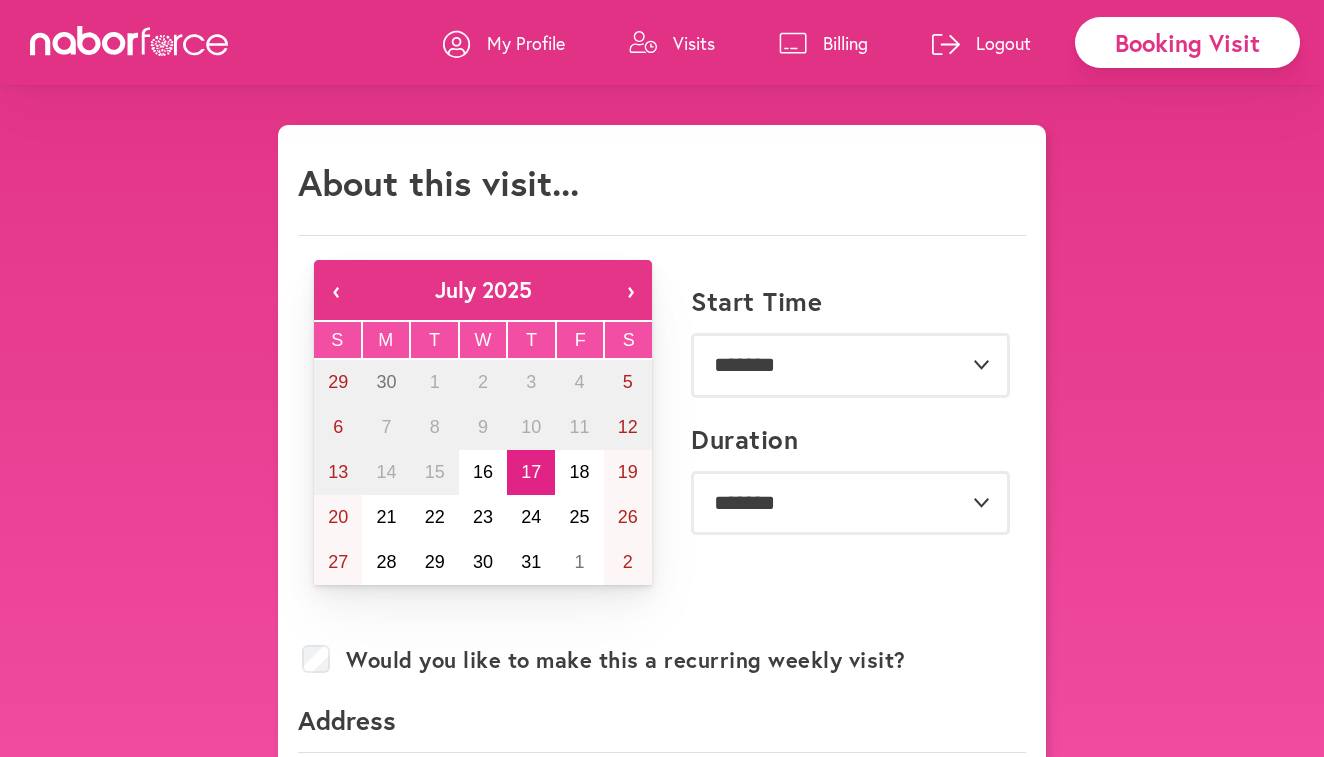 scroll, scrollTop: 802, scrollLeft: 0, axis: vertical 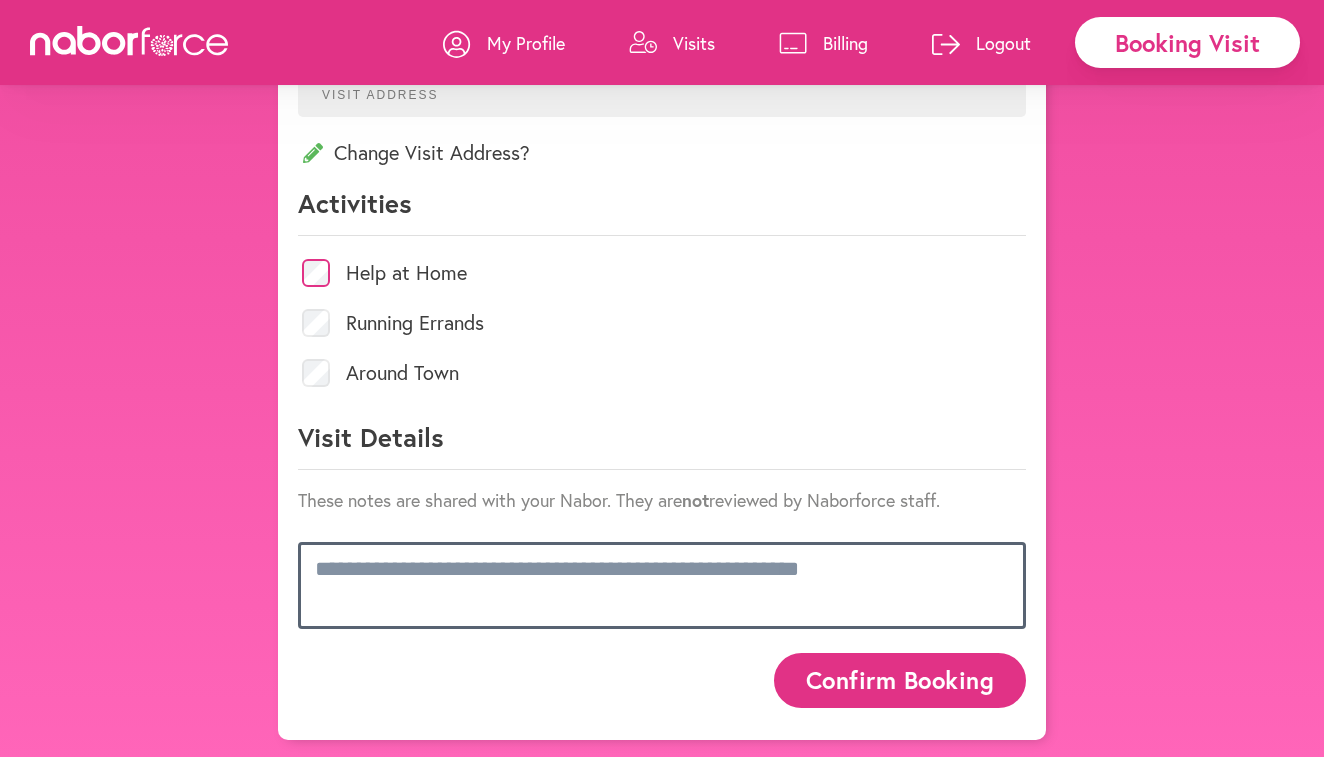 click at bounding box center [662, 585] 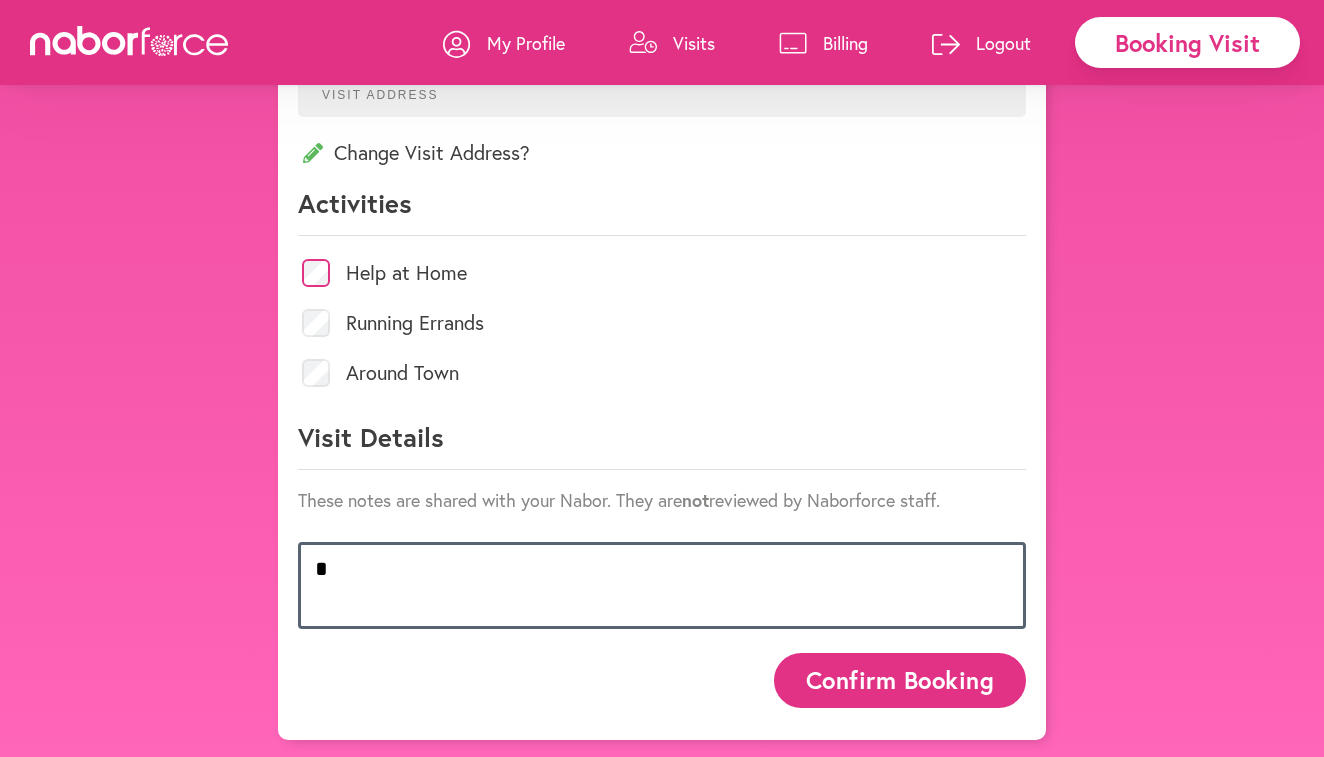 scroll, scrollTop: 768, scrollLeft: 0, axis: vertical 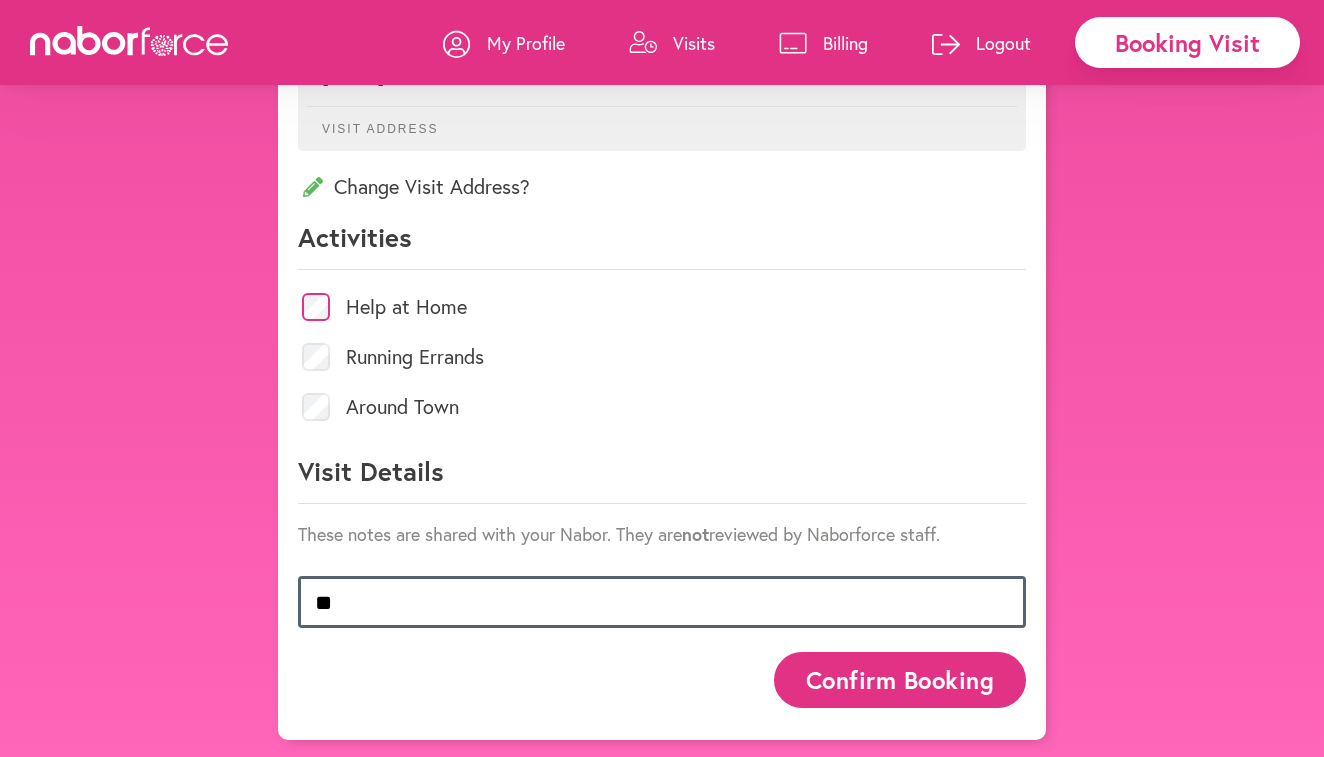 type on "*" 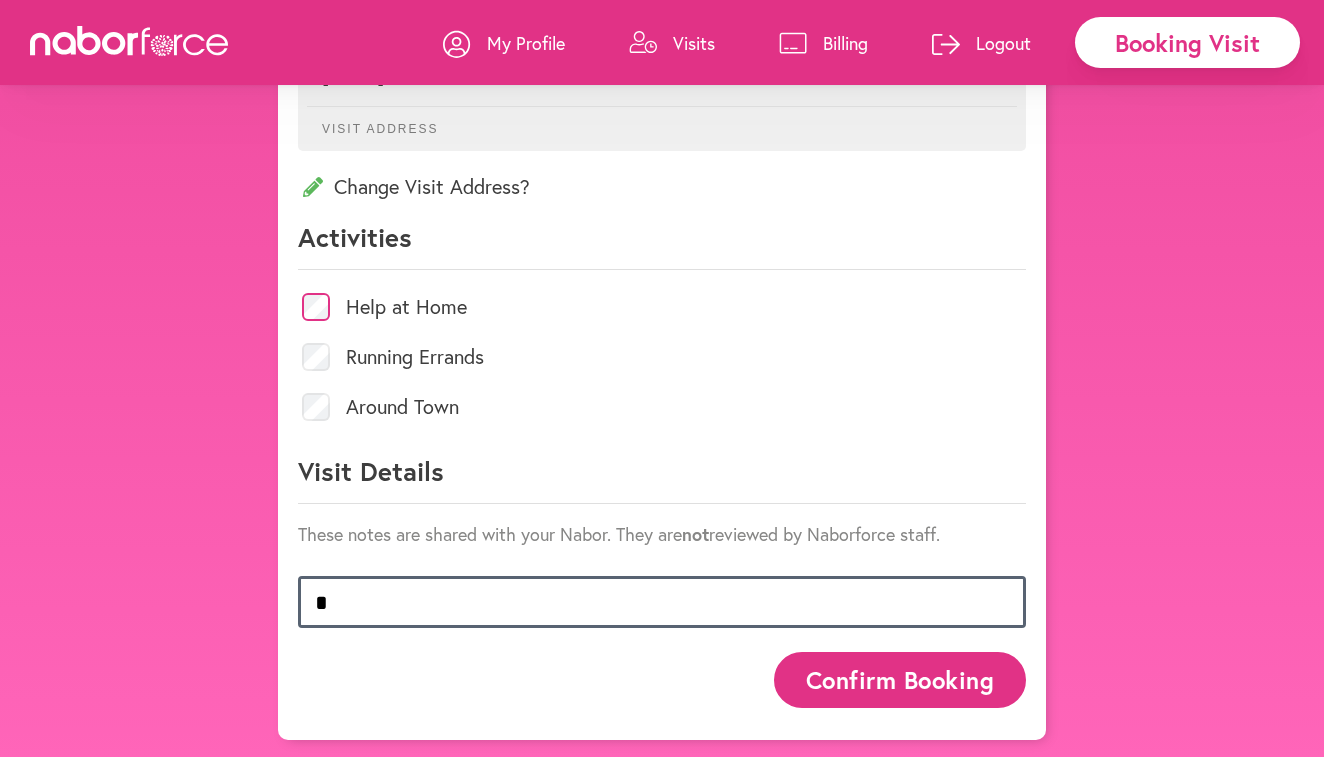 type 